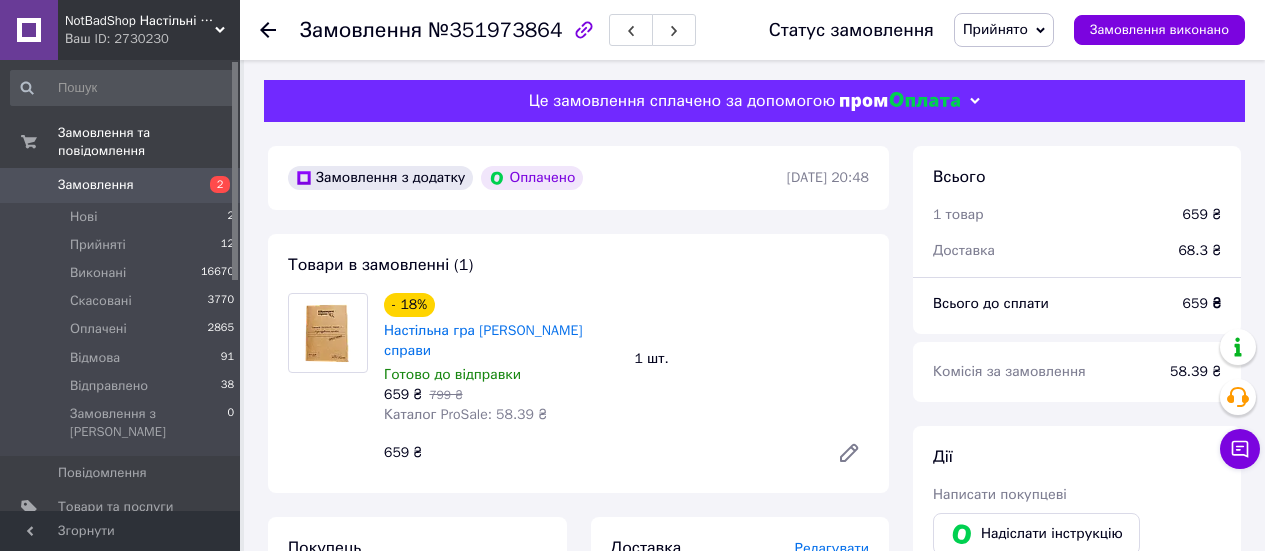 scroll, scrollTop: 0, scrollLeft: 0, axis: both 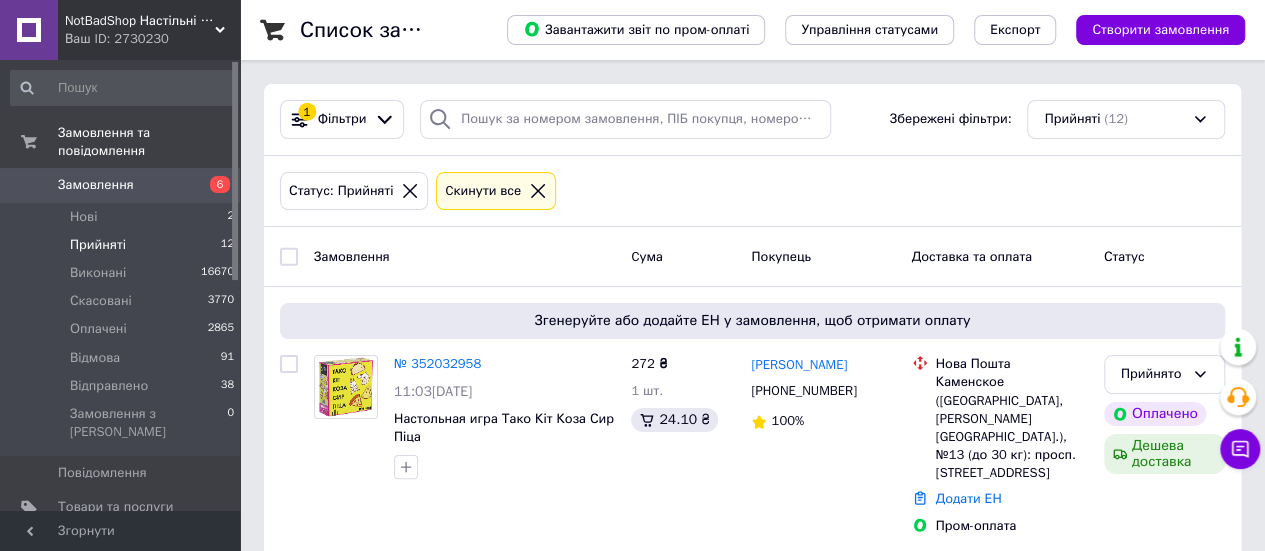 click on "Прийняті 12" at bounding box center (123, 245) 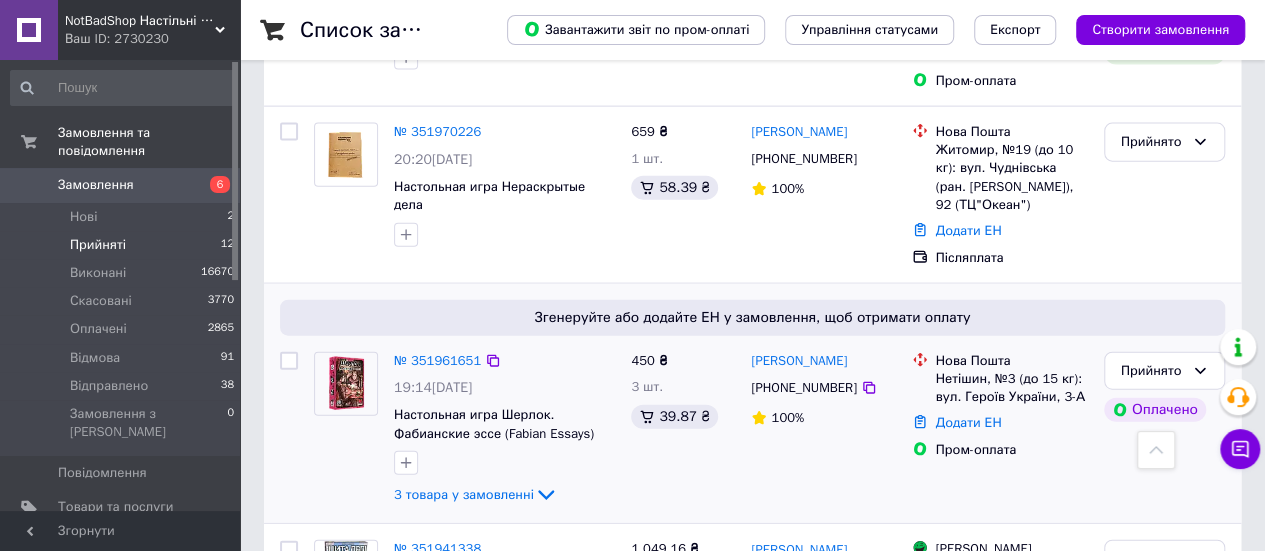 scroll, scrollTop: 2229, scrollLeft: 0, axis: vertical 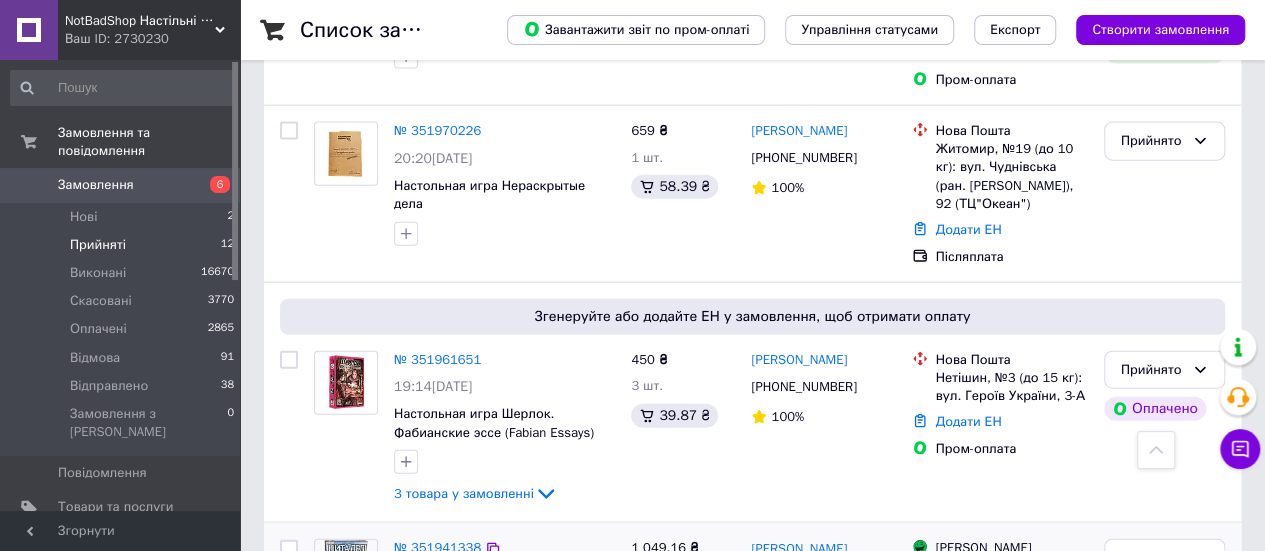 click on "№ 351941338" at bounding box center [437, 547] 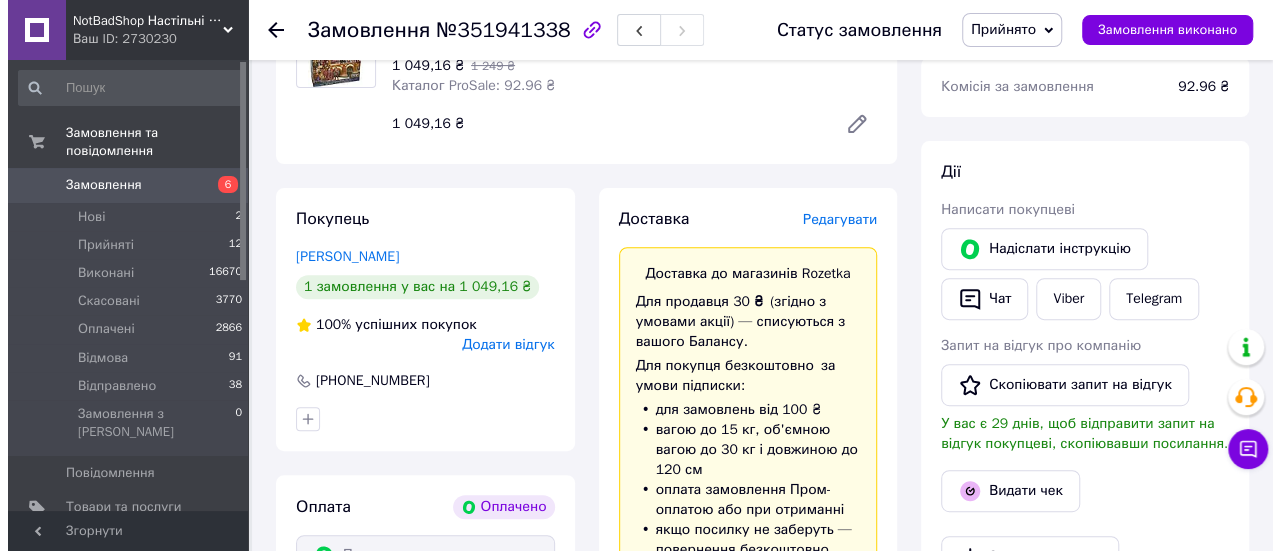 scroll, scrollTop: 284, scrollLeft: 0, axis: vertical 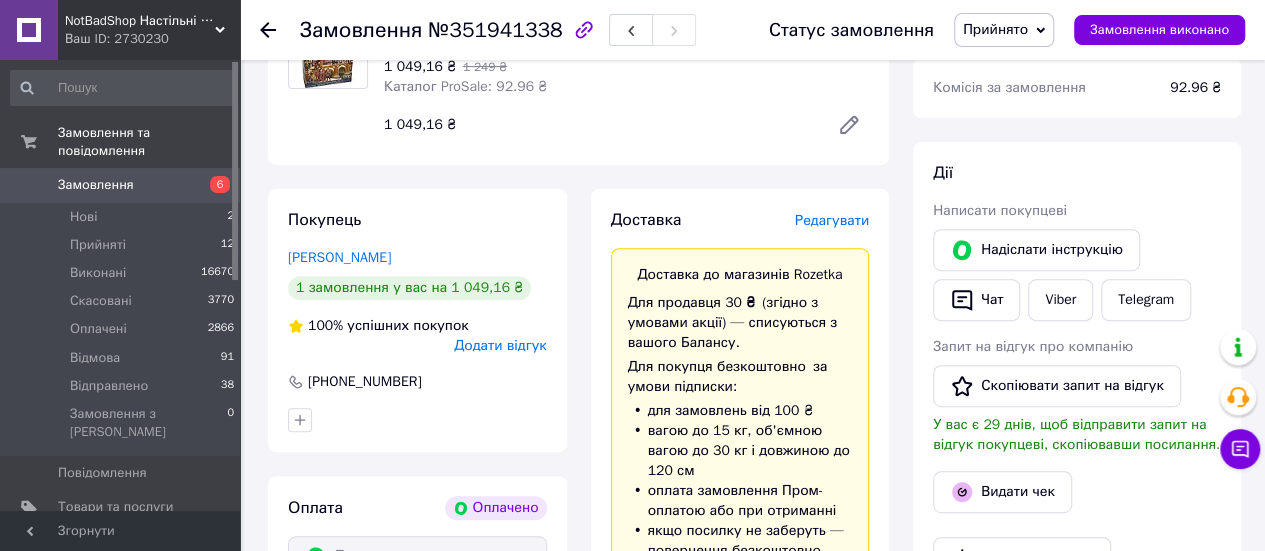 click on "Редагувати" at bounding box center [832, 220] 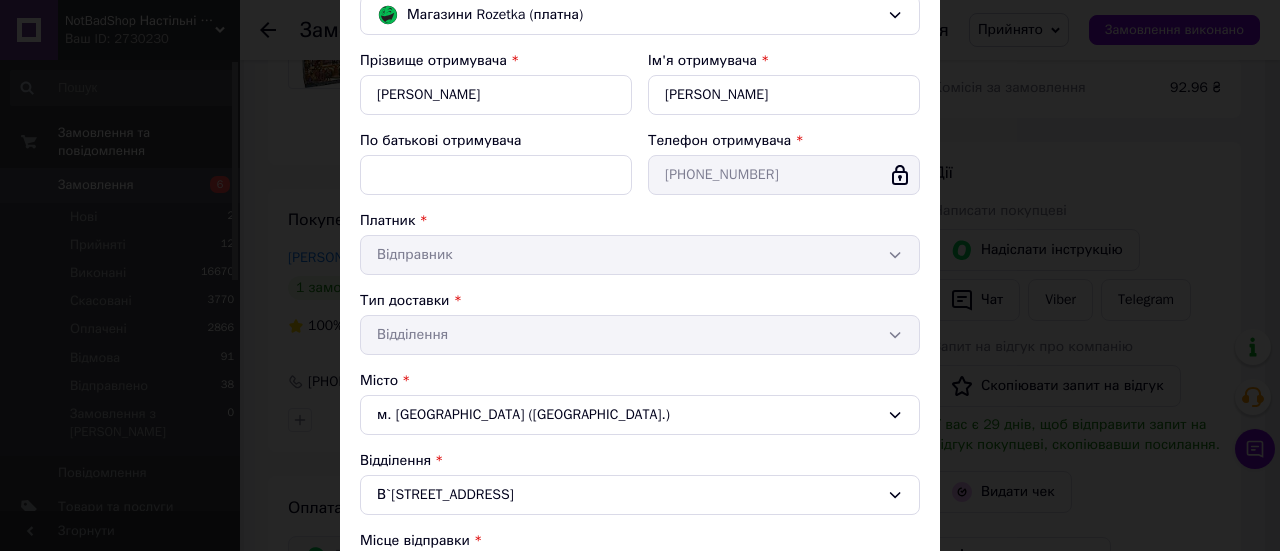 scroll, scrollTop: 500, scrollLeft: 0, axis: vertical 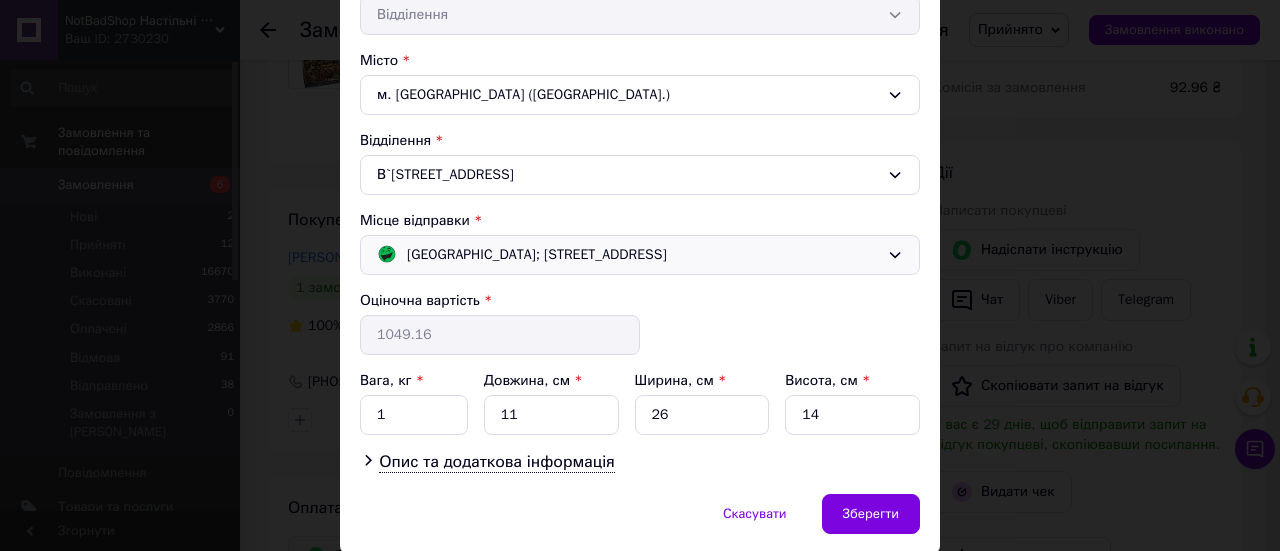 click on "[GEOGRAPHIC_DATA]; [STREET_ADDRESS]" at bounding box center (628, 255) 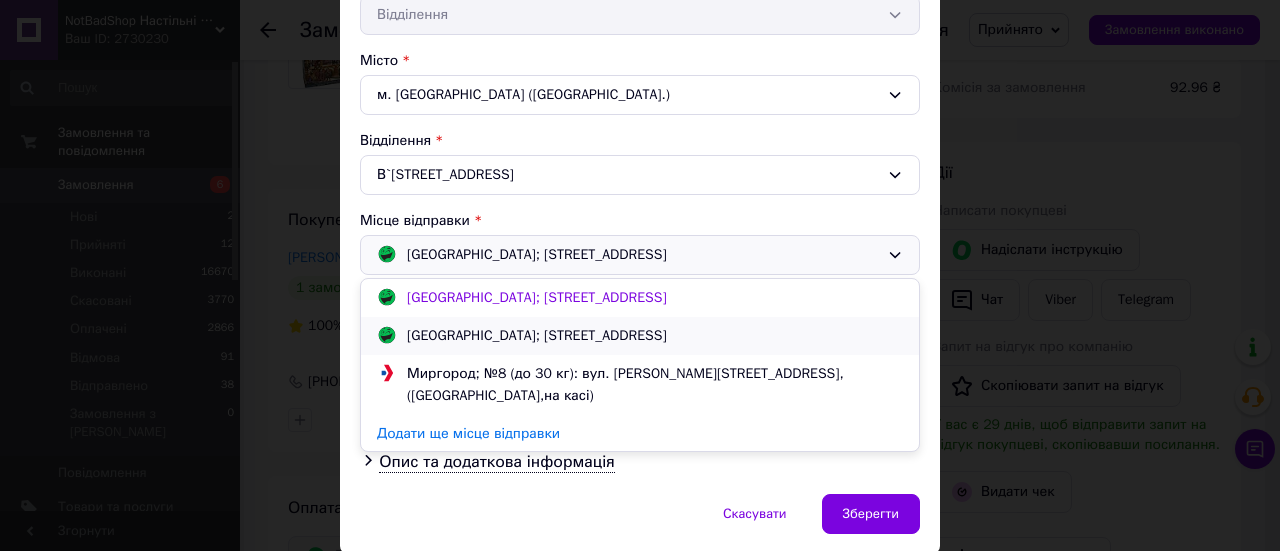 click on "[GEOGRAPHIC_DATA]; [STREET_ADDRESS]" at bounding box center [640, 336] 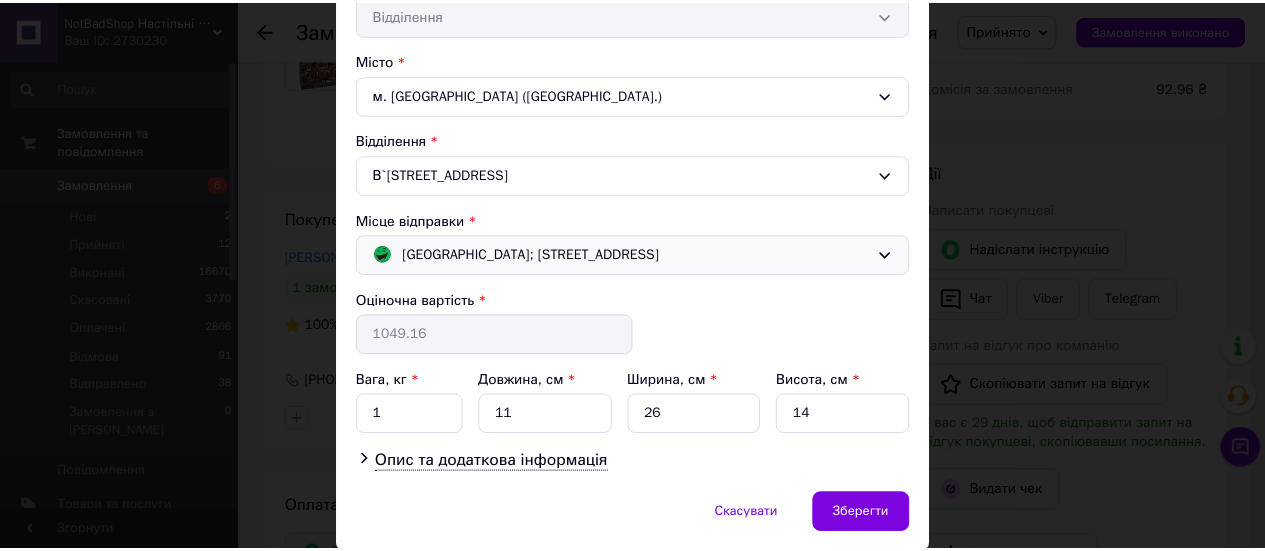 scroll, scrollTop: 565, scrollLeft: 0, axis: vertical 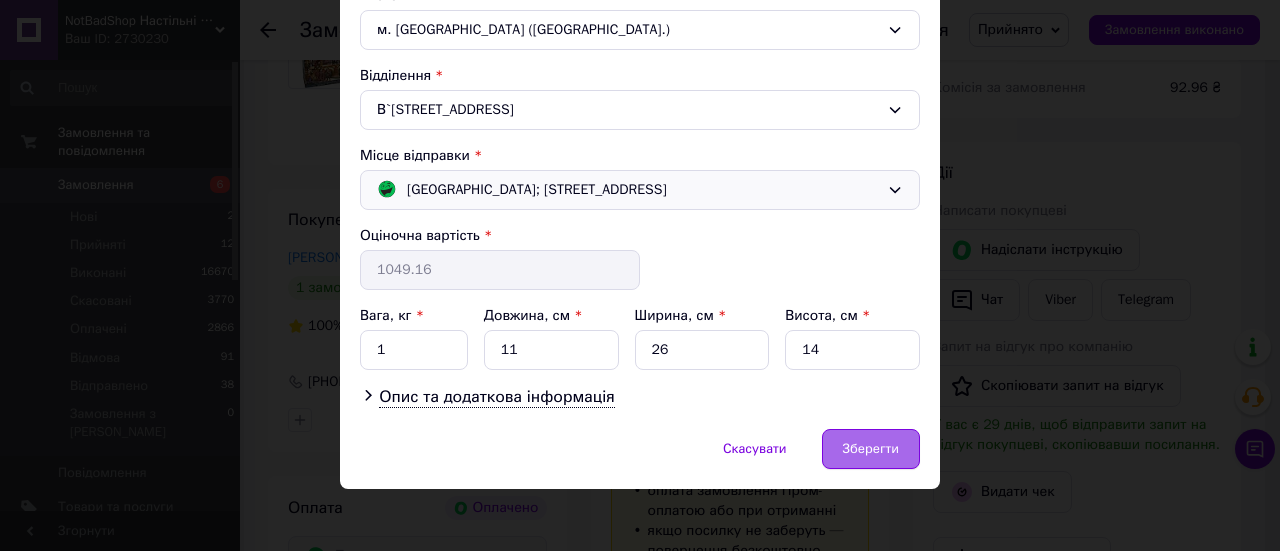 click on "Зберегти" at bounding box center [871, 449] 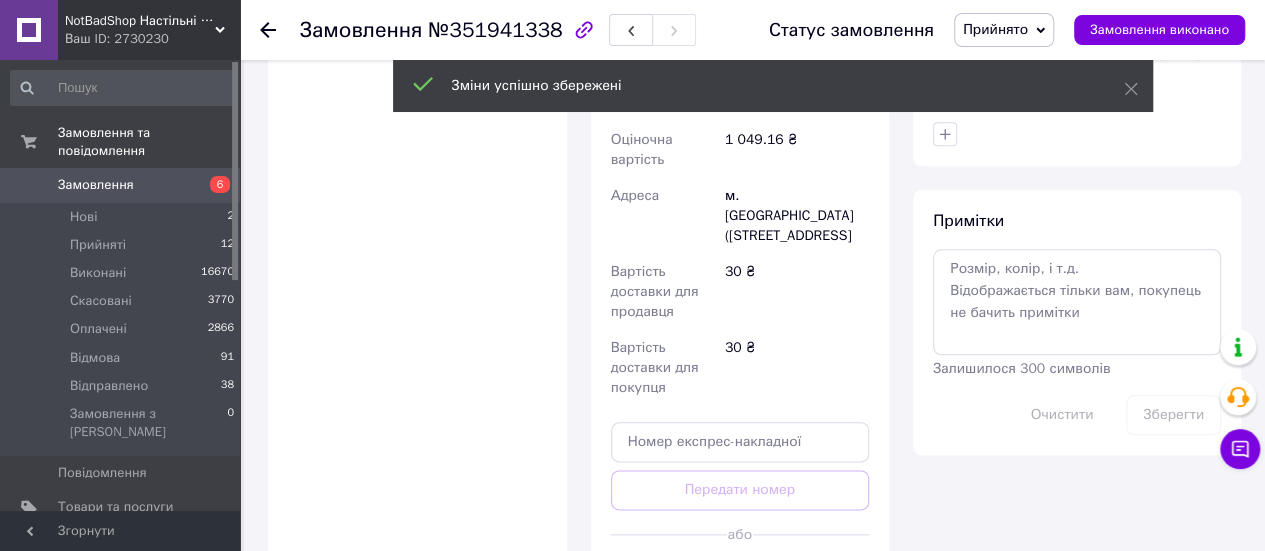 scroll, scrollTop: 1184, scrollLeft: 0, axis: vertical 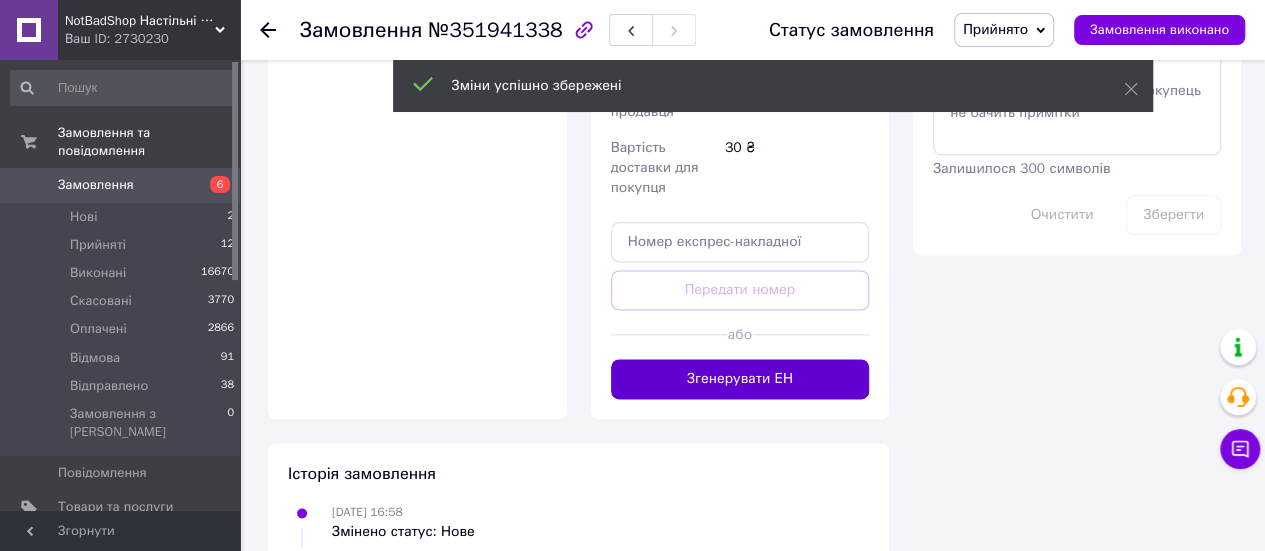 click on "Згенерувати ЕН" at bounding box center [740, 379] 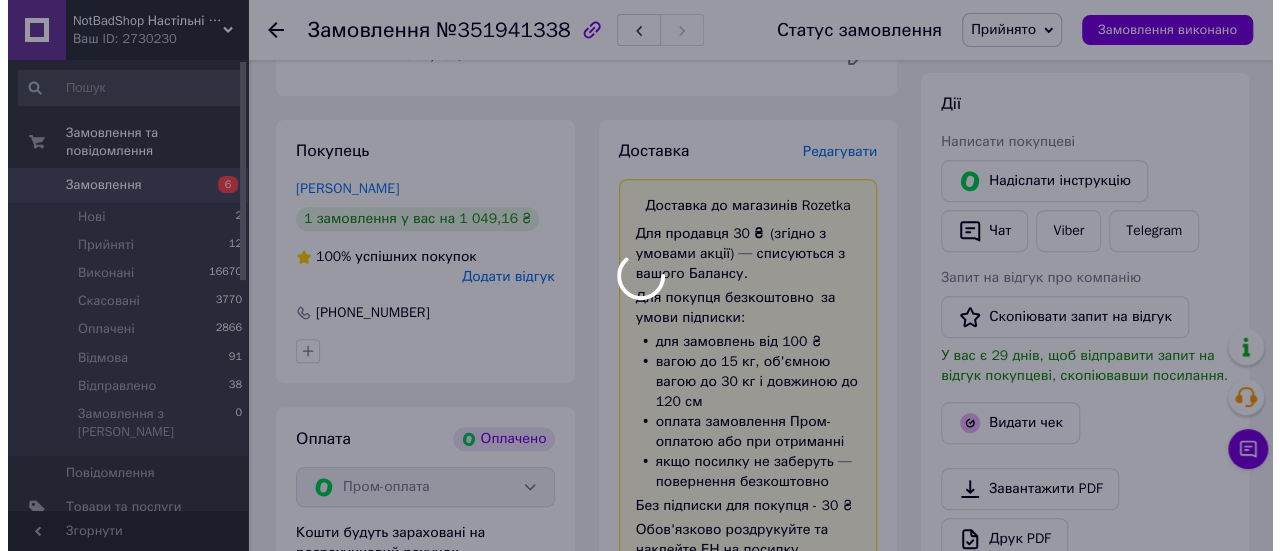 scroll, scrollTop: 384, scrollLeft: 0, axis: vertical 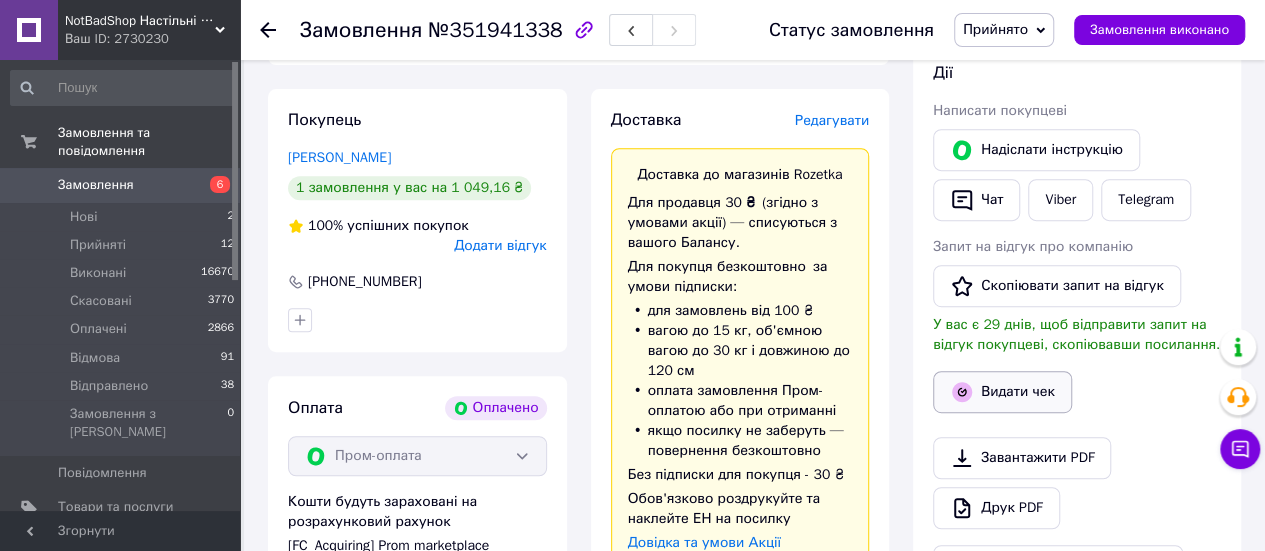 click on "Видати чек" at bounding box center [1002, 392] 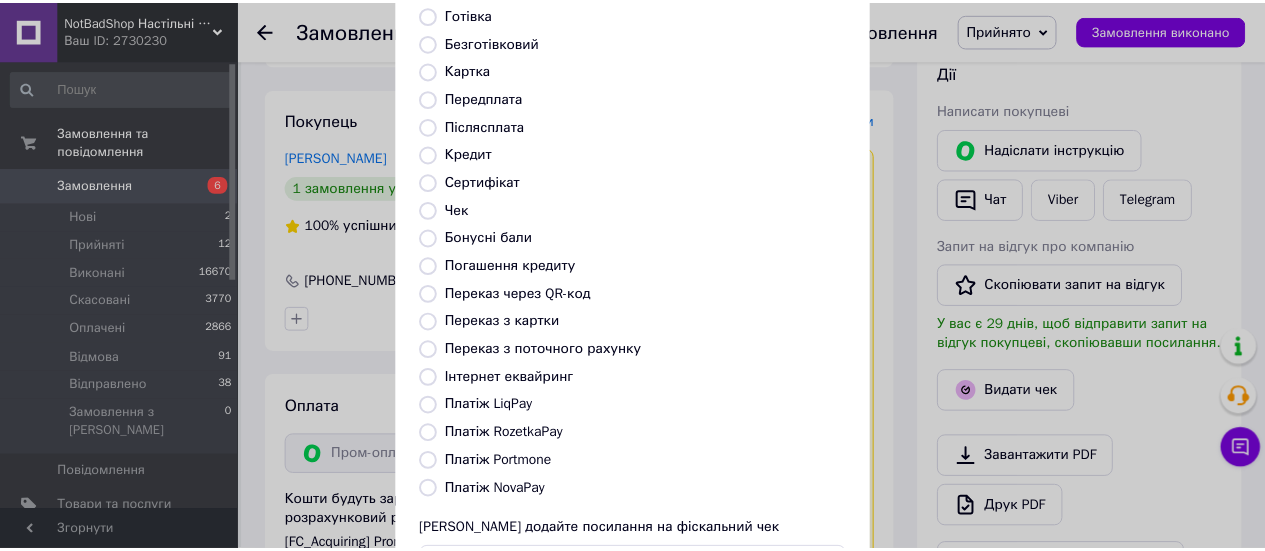 scroll, scrollTop: 306, scrollLeft: 0, axis: vertical 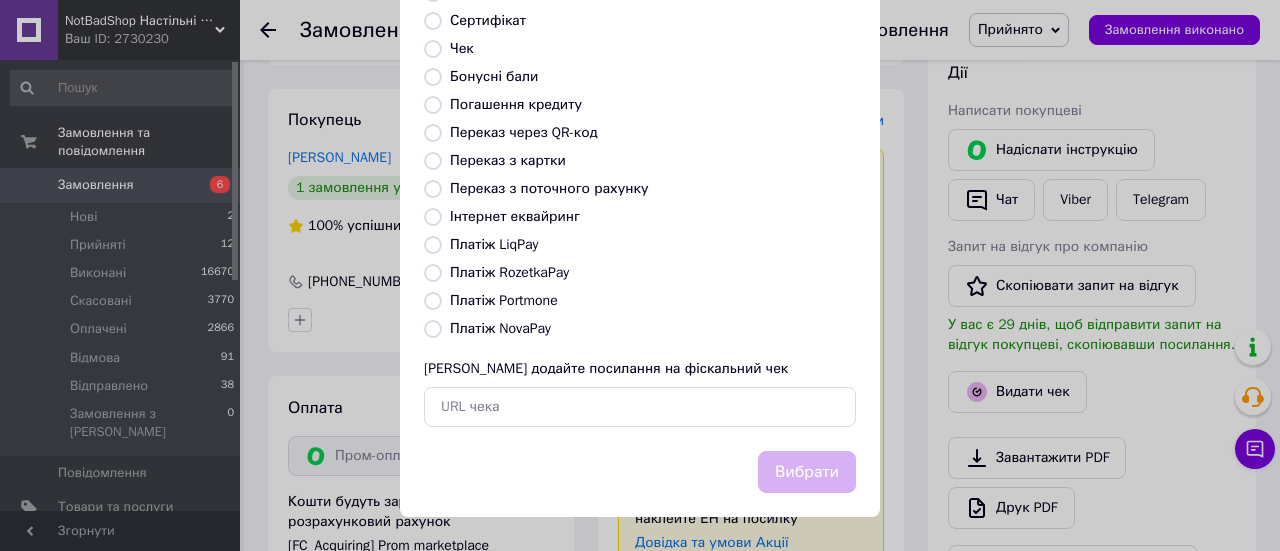 click on "Платіж RozetkaPay" at bounding box center (509, 272) 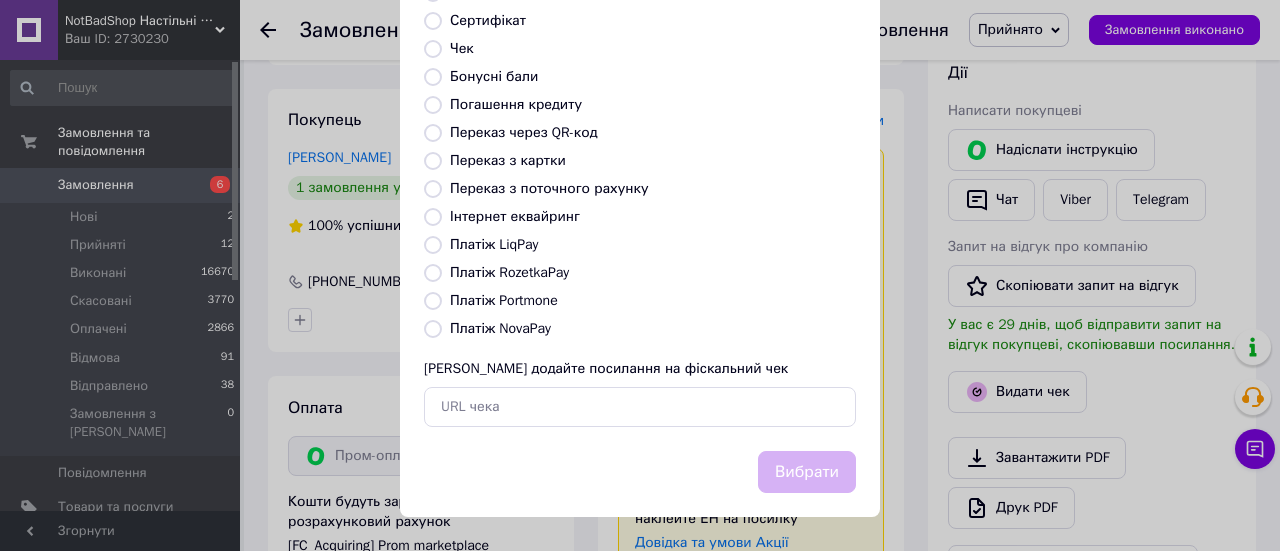 radio on "true" 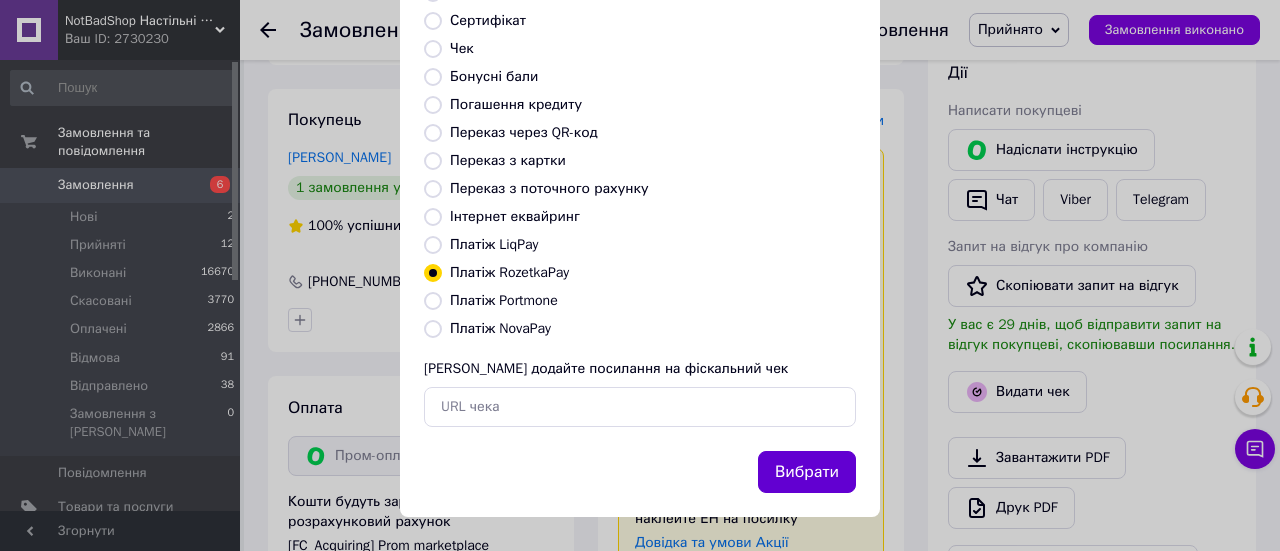 click on "Вибрати" at bounding box center [807, 472] 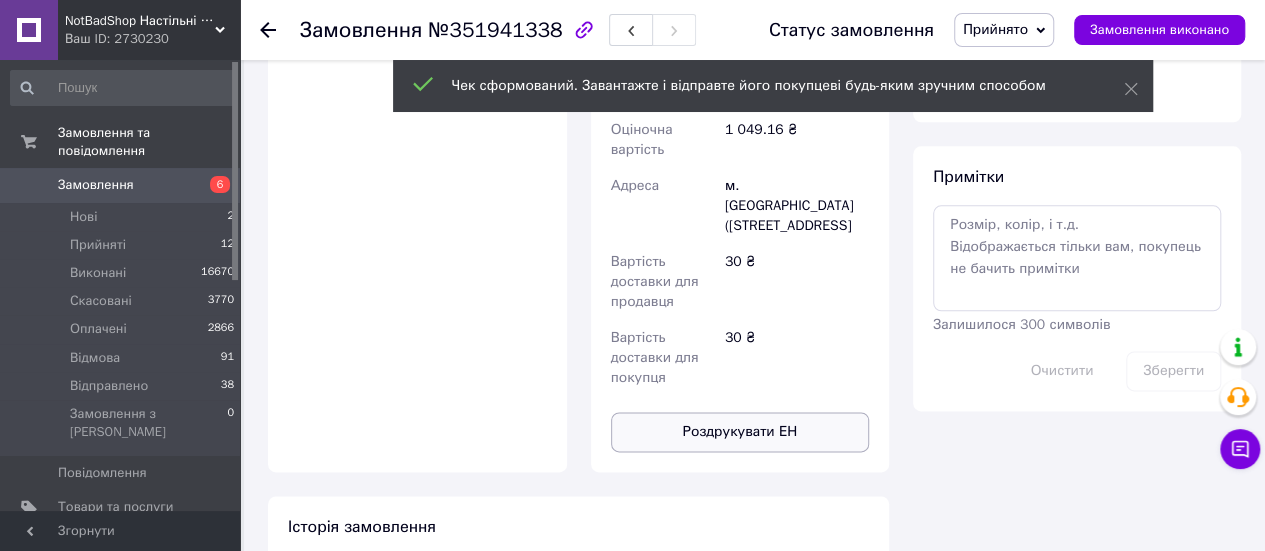 scroll, scrollTop: 1184, scrollLeft: 0, axis: vertical 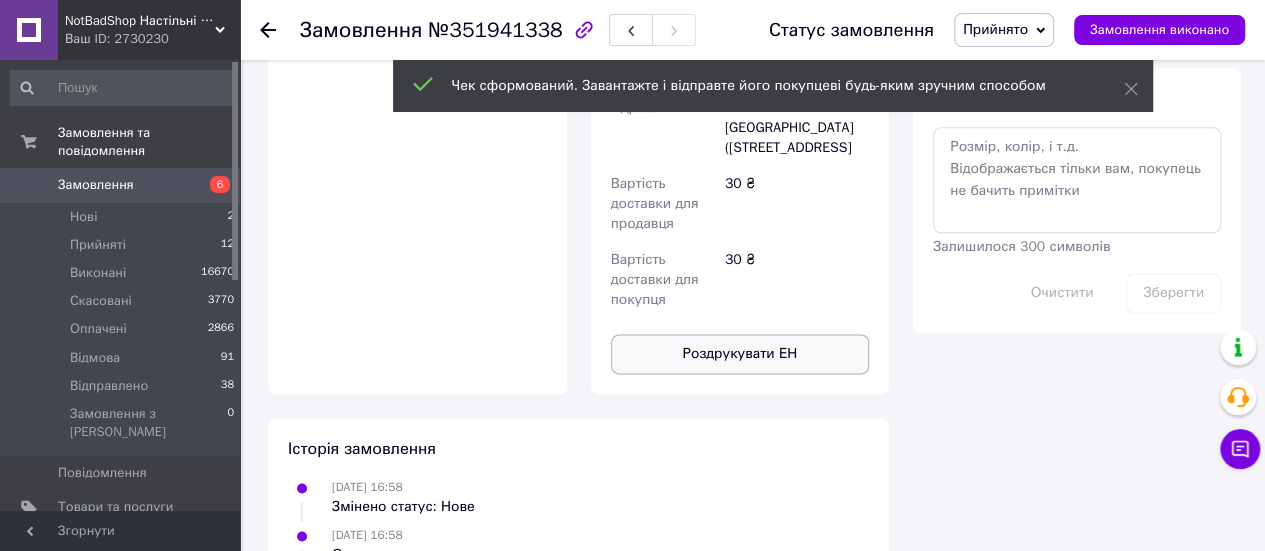 click on "Роздрукувати ЕН" at bounding box center (740, 354) 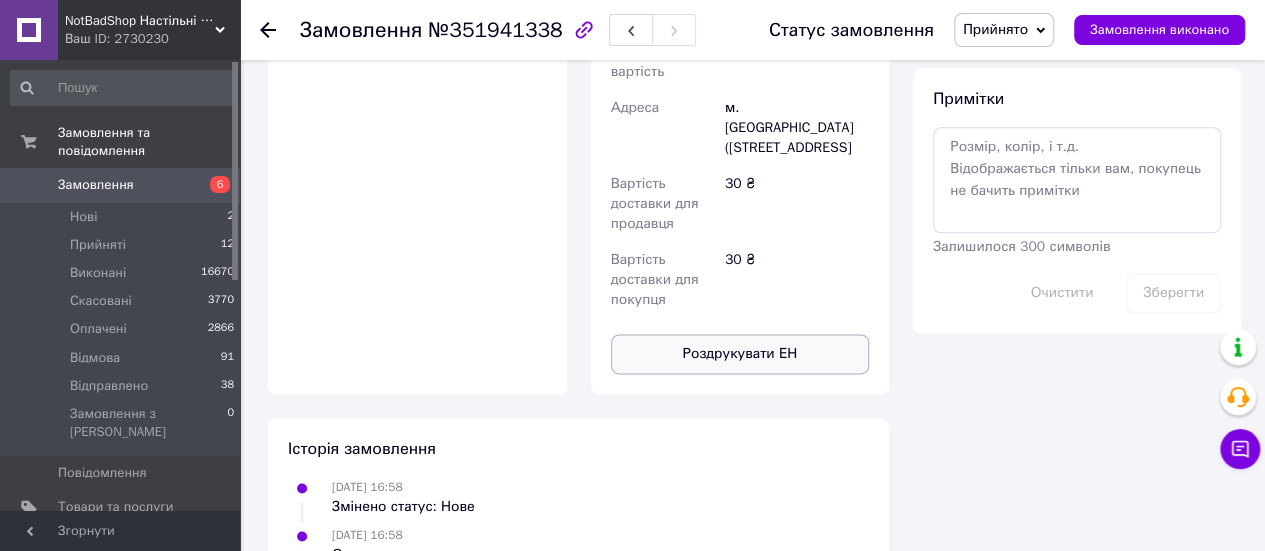 click on "Роздрукувати ЕН" at bounding box center [740, 354] 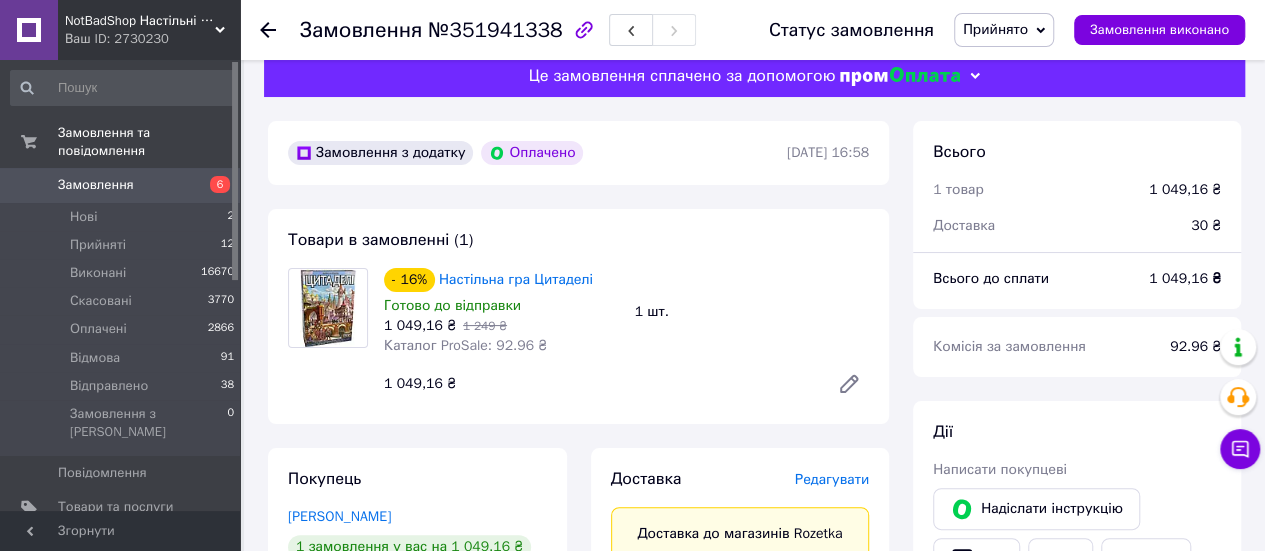 scroll, scrollTop: 0, scrollLeft: 0, axis: both 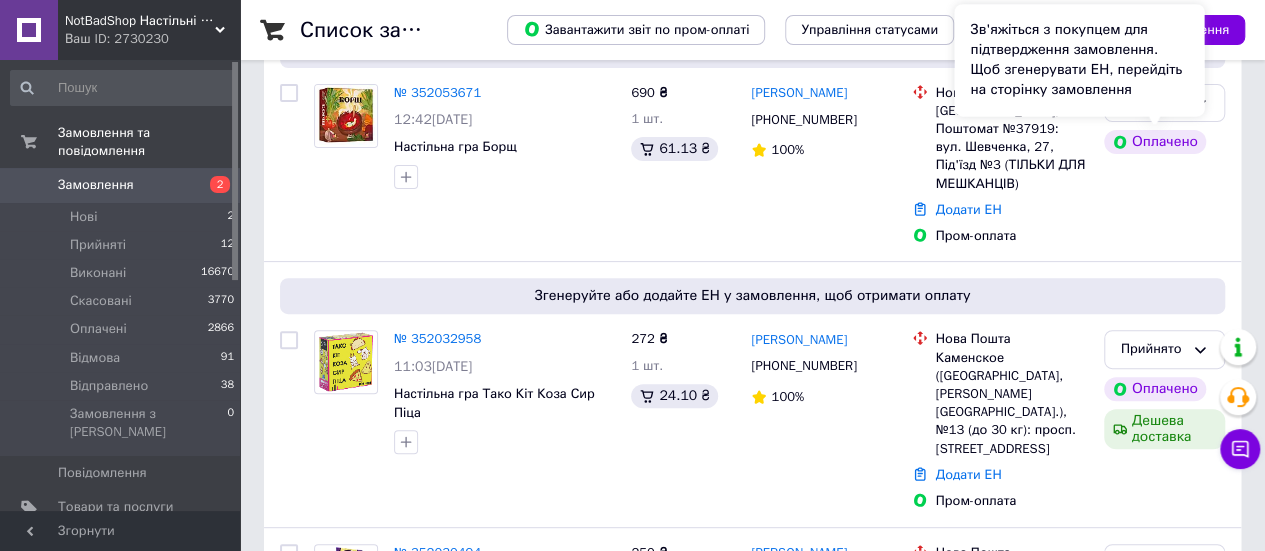 click on "Зв'яжіться з покупцем для підтвердження замовлення.
Щоб згенерувати ЕН, перейдіть на сторінку замовлення" at bounding box center [1079, 60] 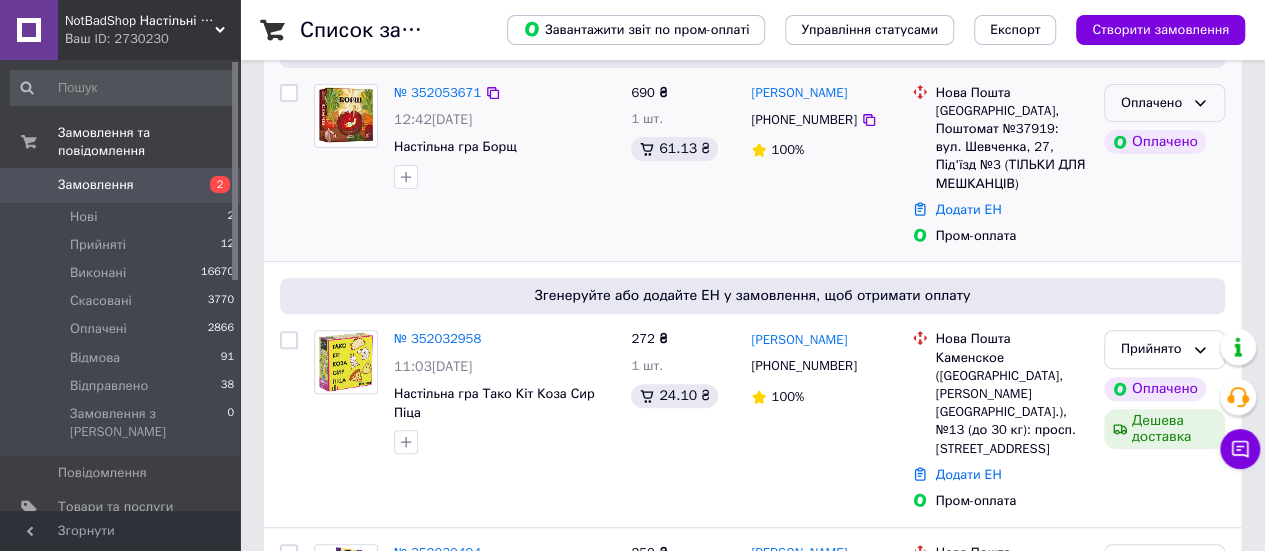 click on "Оплачено" at bounding box center [1164, 103] 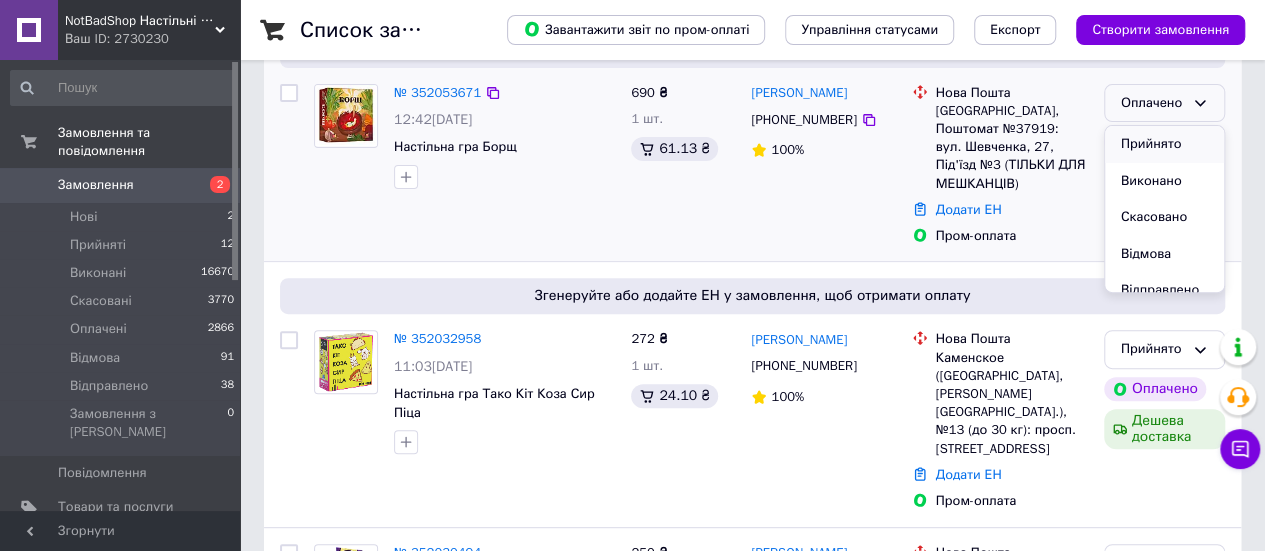 click on "Прийнято" at bounding box center [1164, 144] 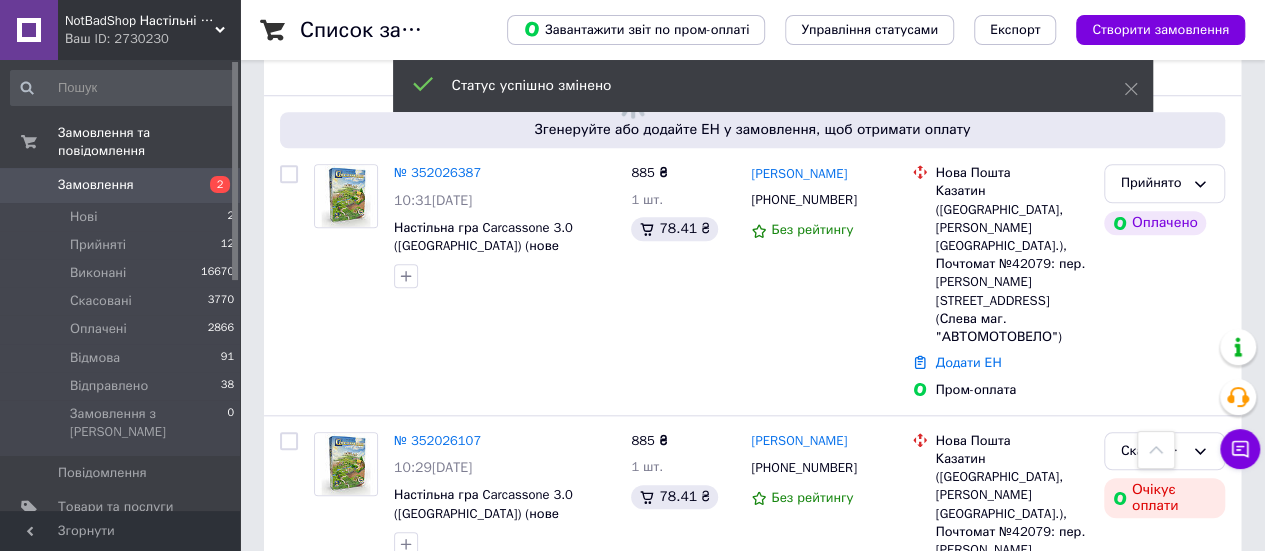 scroll, scrollTop: 1000, scrollLeft: 0, axis: vertical 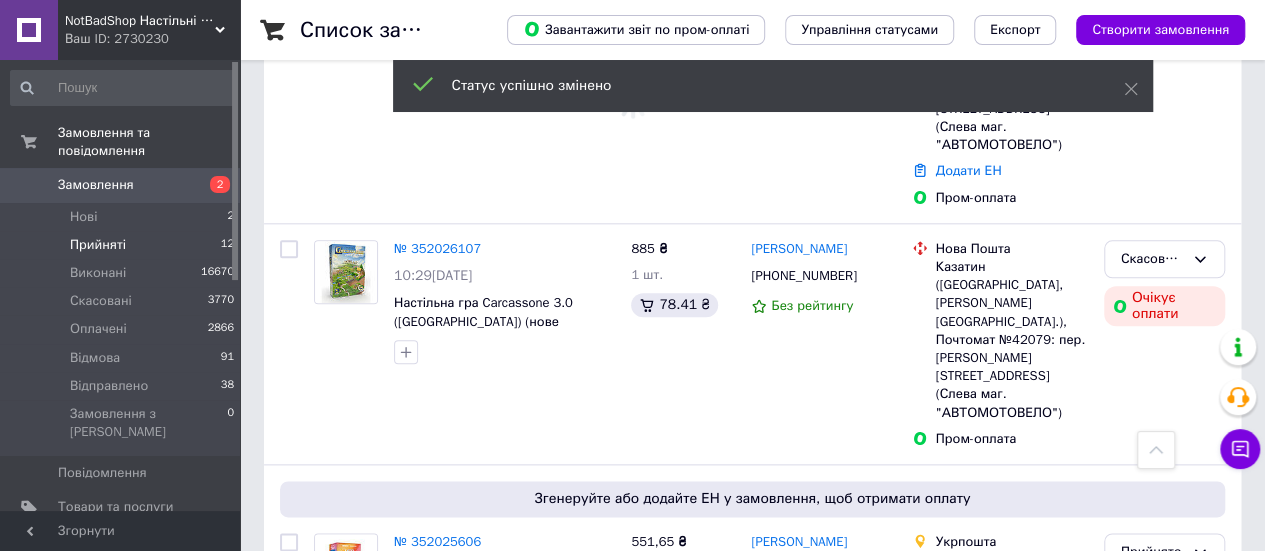 click on "Прийняті 12" at bounding box center (123, 245) 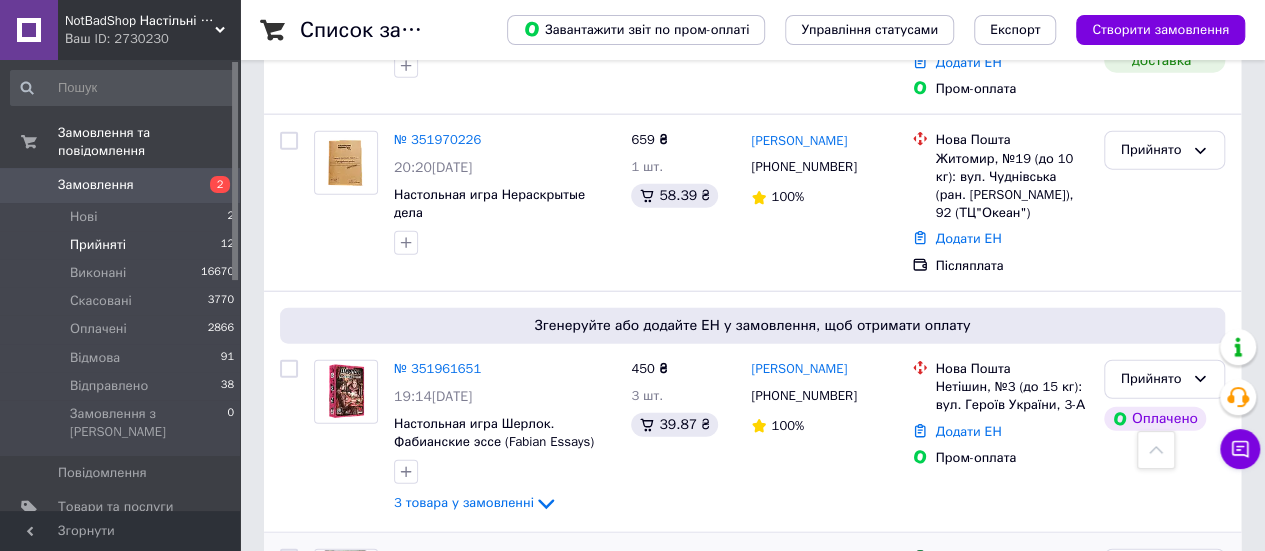 scroll, scrollTop: 2792, scrollLeft: 0, axis: vertical 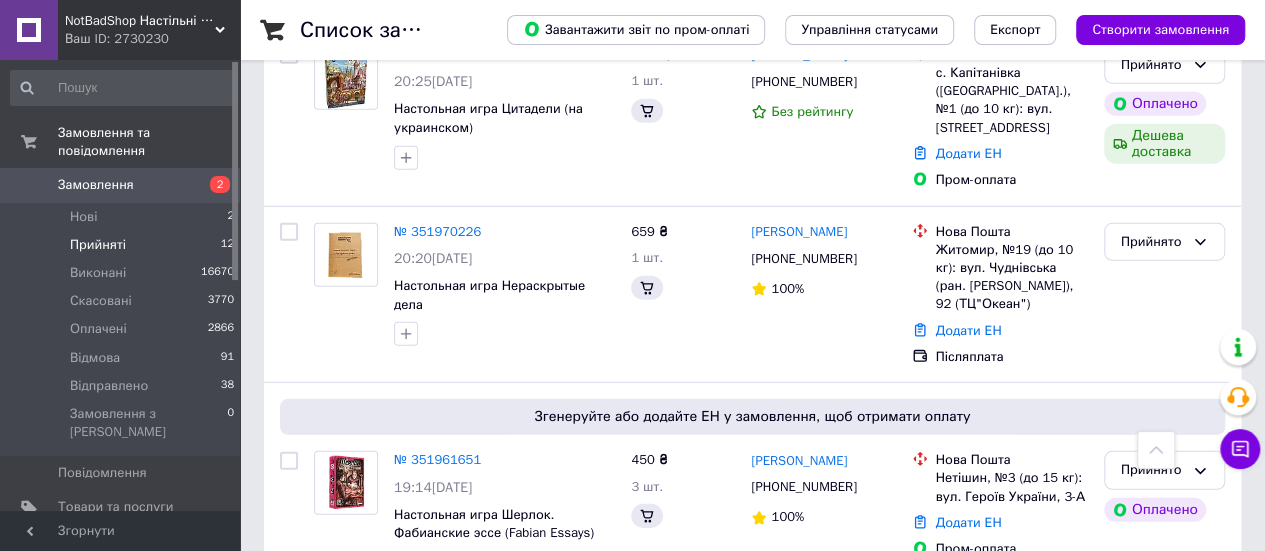 click on "№ 351943252" at bounding box center [437, 648] 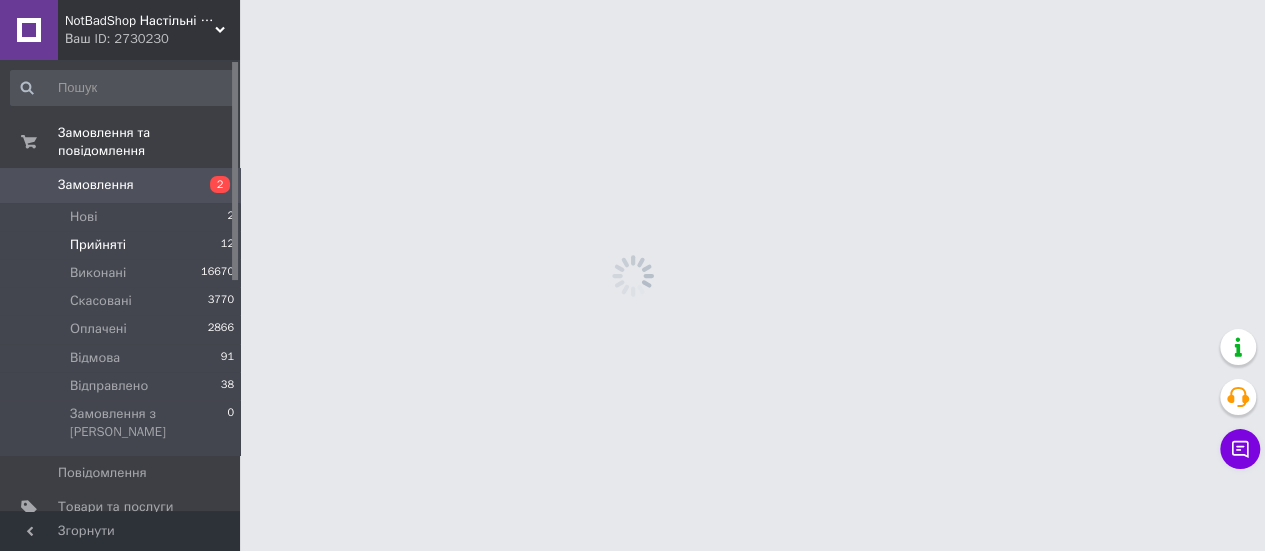 scroll, scrollTop: 0, scrollLeft: 0, axis: both 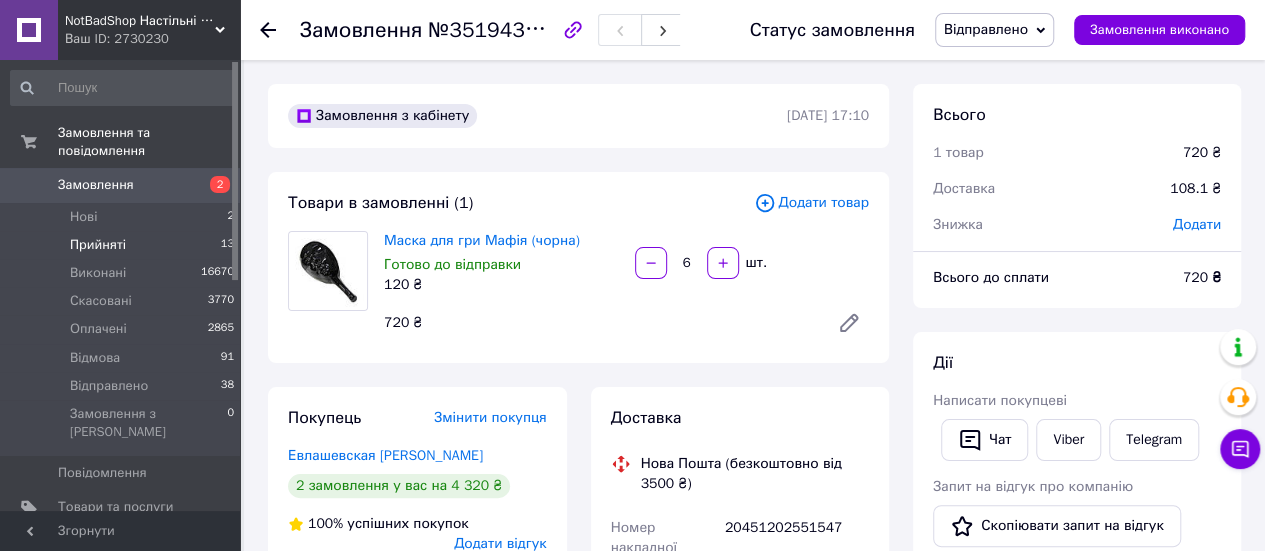 click on "Прийняті 13" at bounding box center [123, 245] 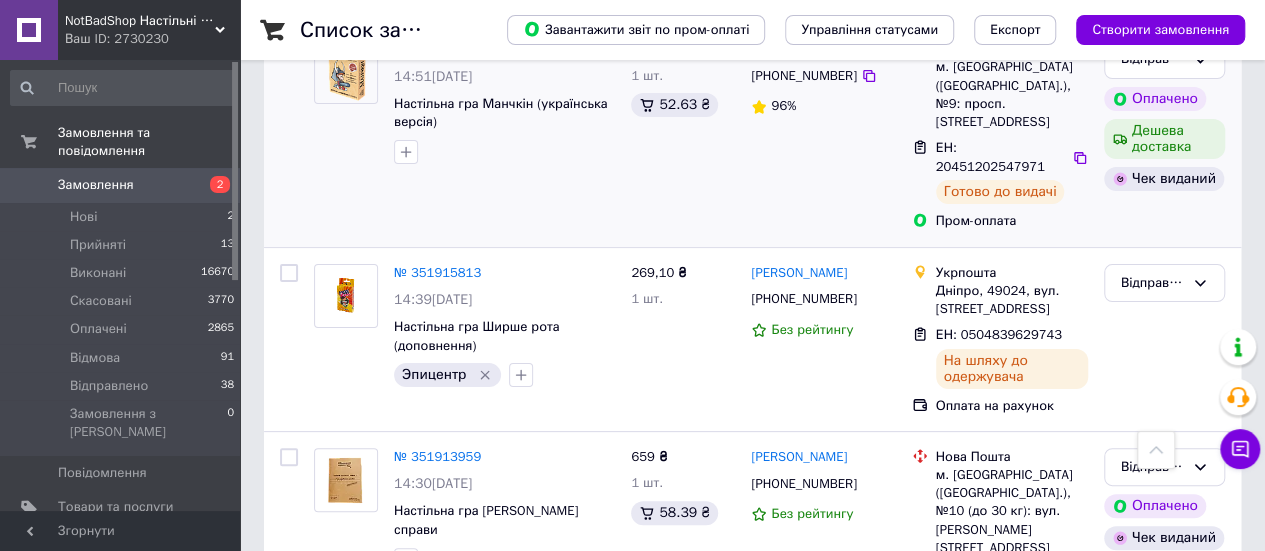 scroll, scrollTop: 4000, scrollLeft: 0, axis: vertical 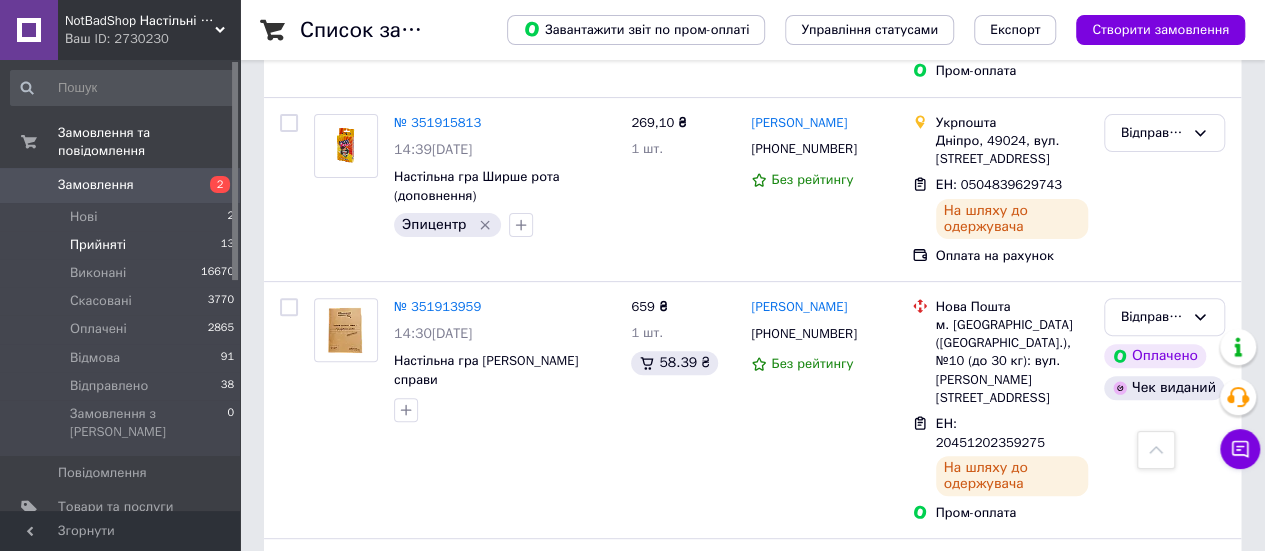 click on "Прийняті 13" at bounding box center (123, 245) 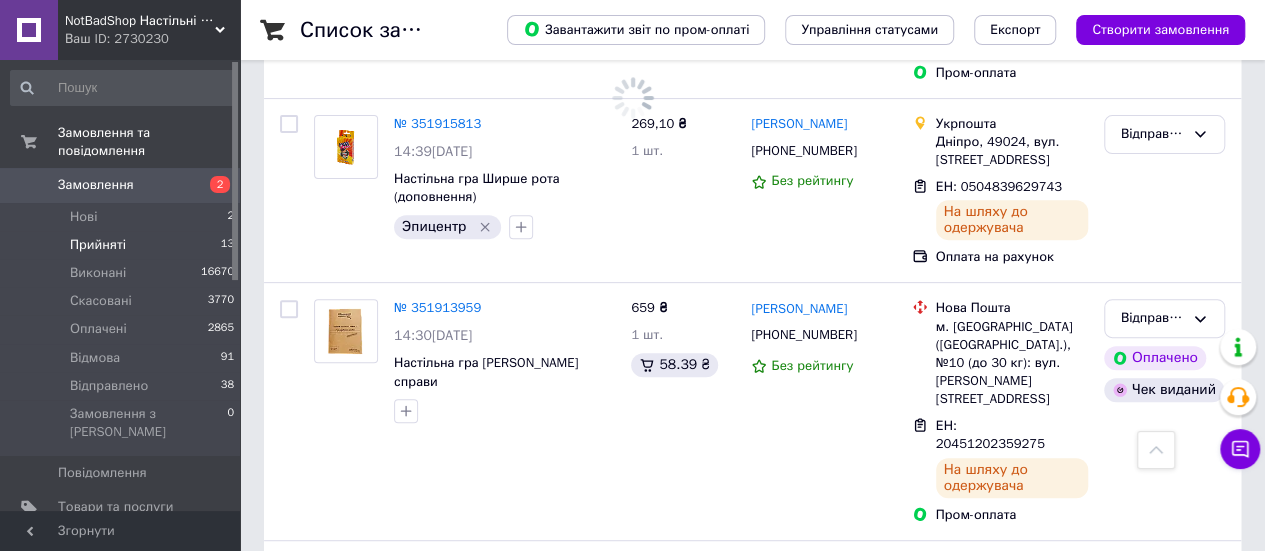 scroll, scrollTop: 0, scrollLeft: 0, axis: both 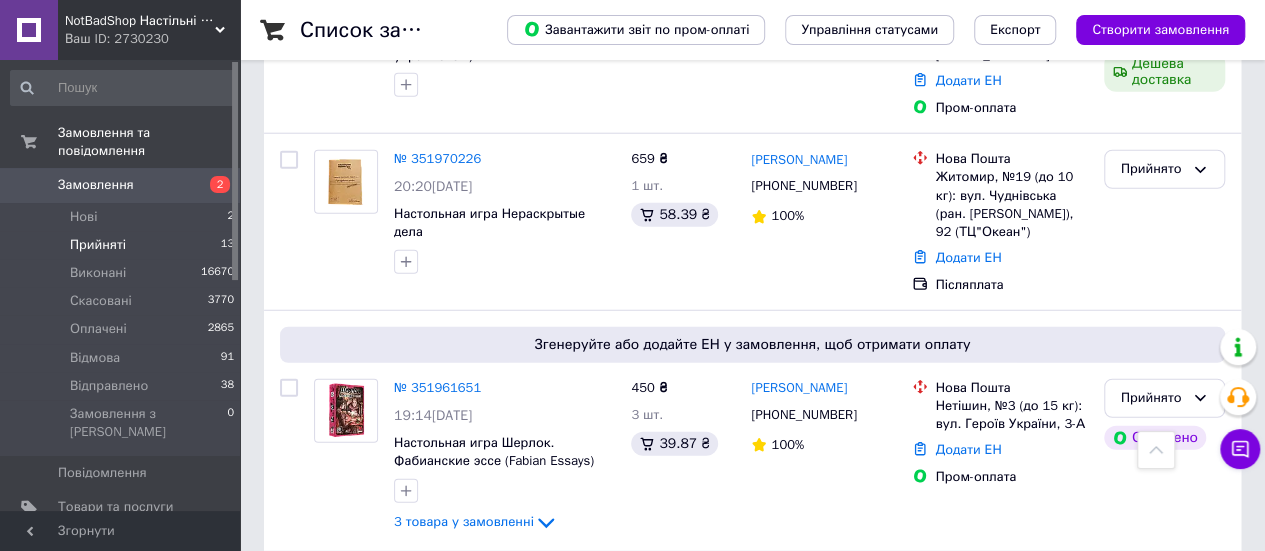 click on "№ 351941338" at bounding box center [437, 576] 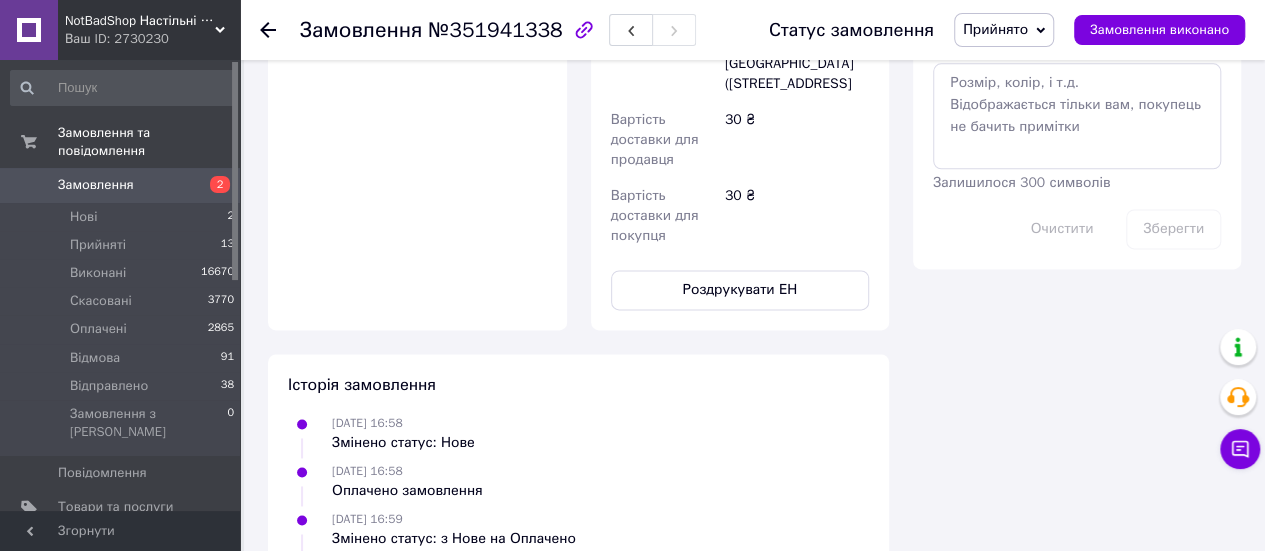 scroll, scrollTop: 1226, scrollLeft: 0, axis: vertical 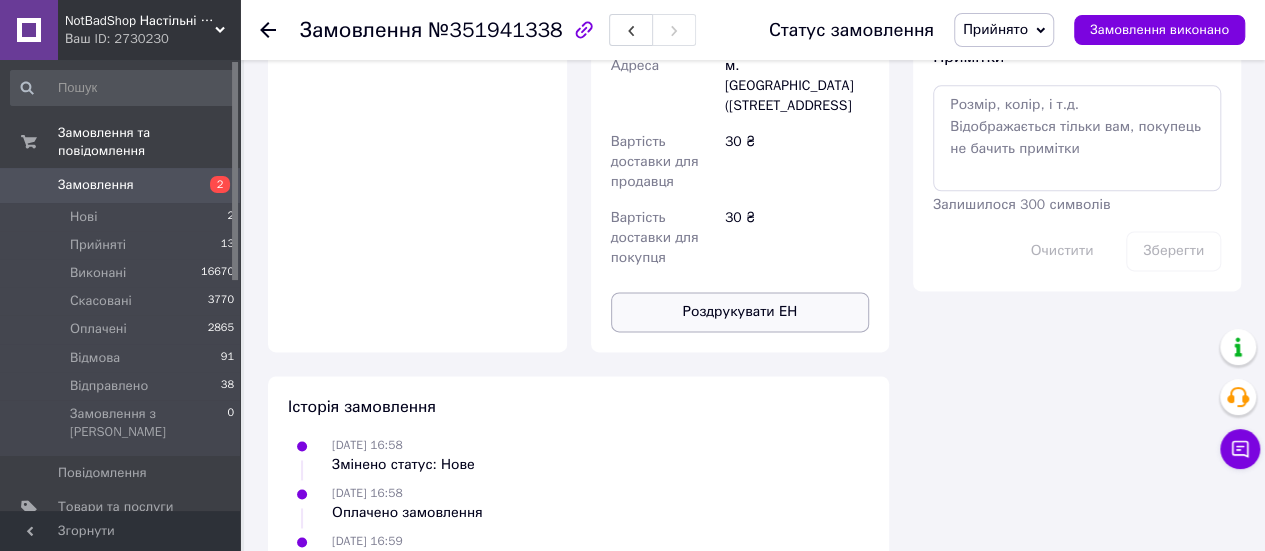 click on "Роздрукувати ЕН" at bounding box center [740, 312] 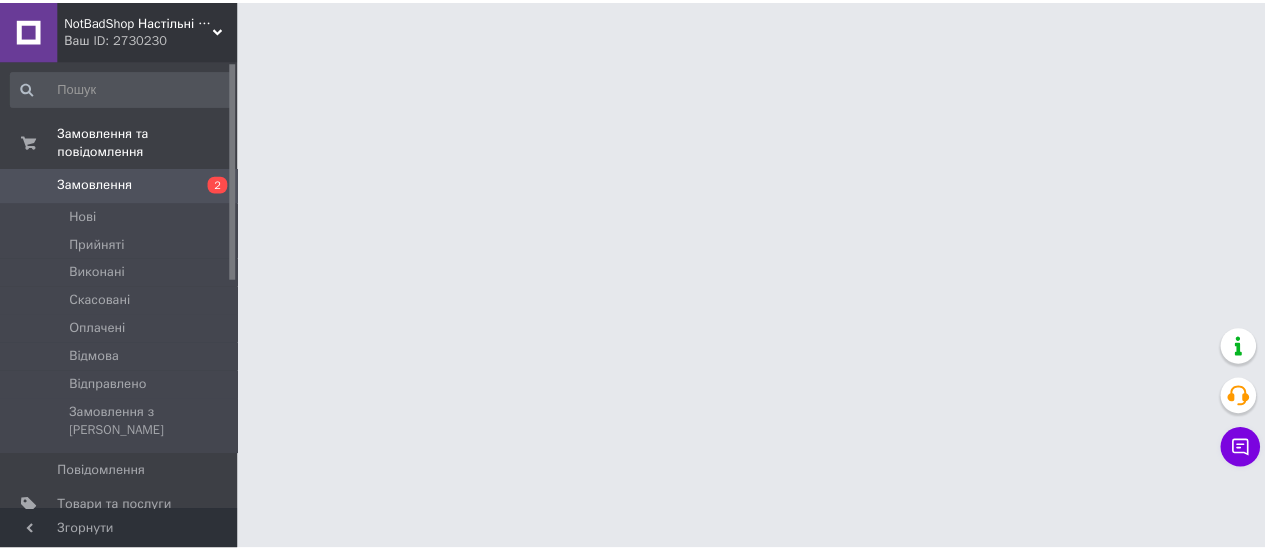 scroll, scrollTop: 0, scrollLeft: 0, axis: both 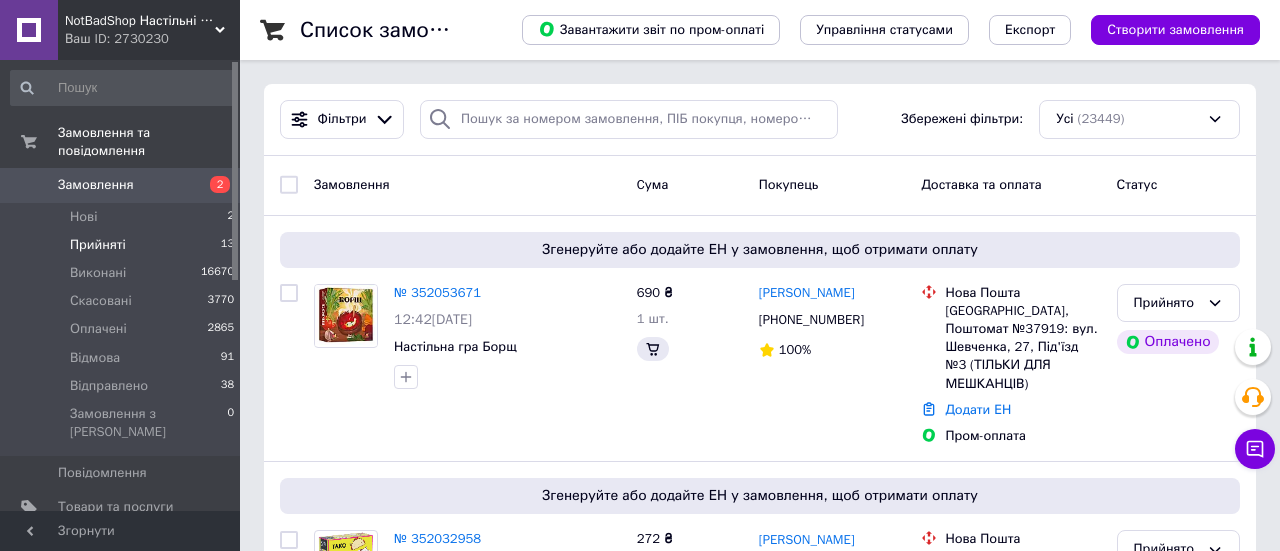 click on "Прийняті 13" at bounding box center (123, 245) 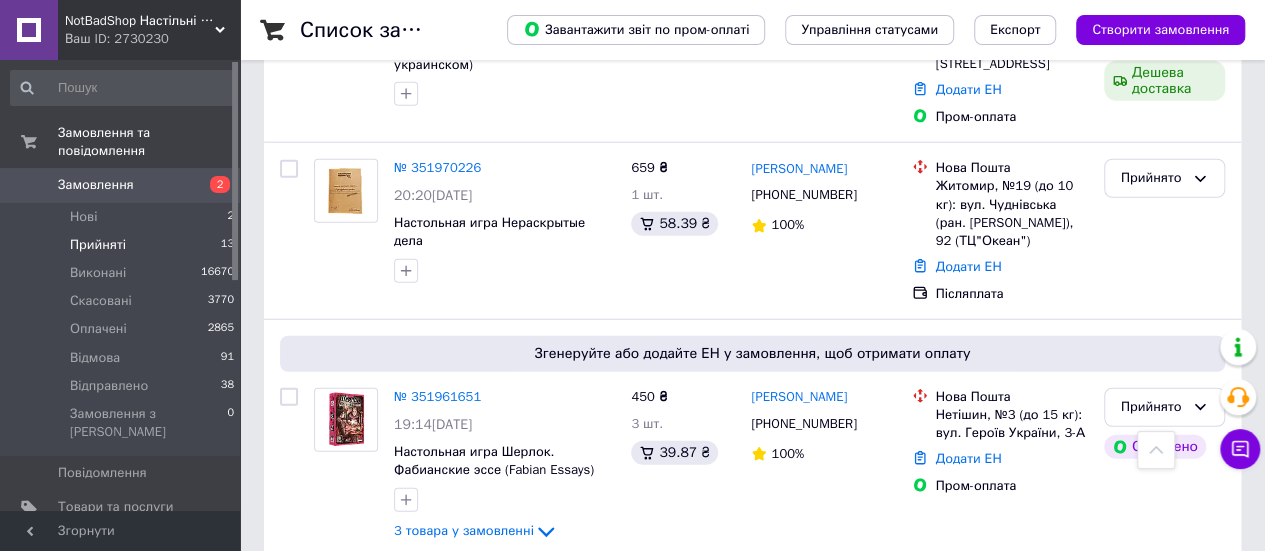 scroll, scrollTop: 2559, scrollLeft: 0, axis: vertical 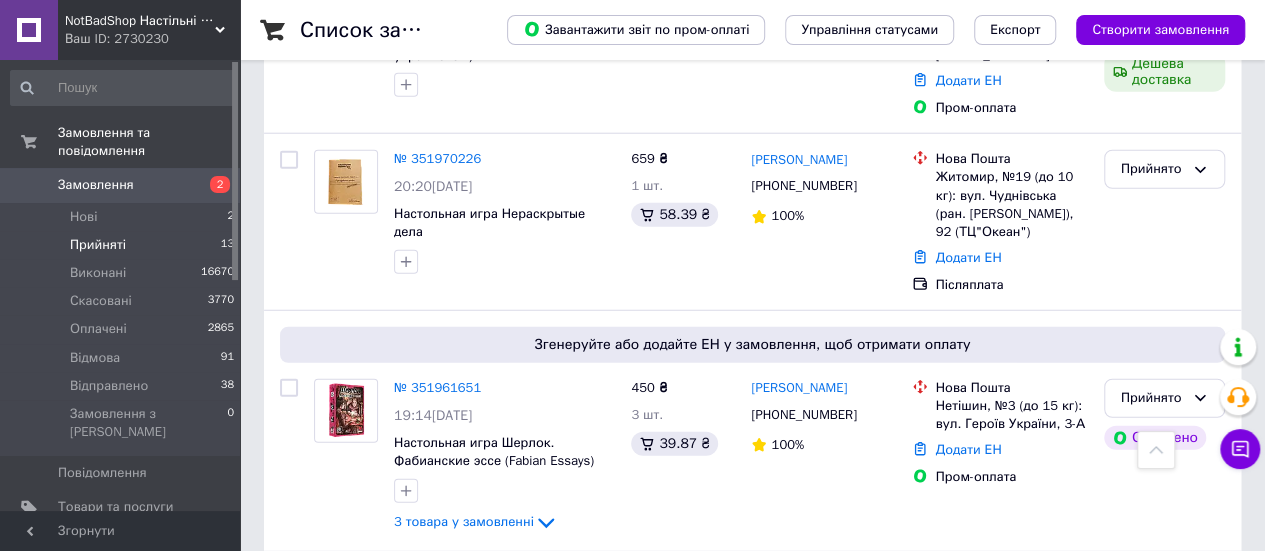 click on "№ 351941338" at bounding box center (437, 576) 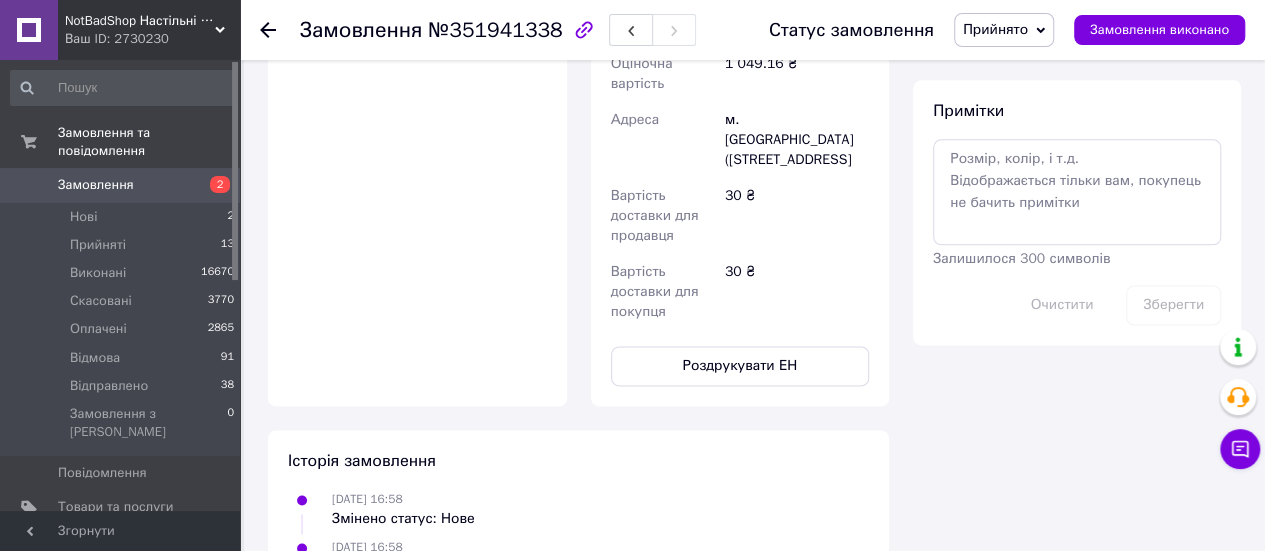 scroll, scrollTop: 1209, scrollLeft: 0, axis: vertical 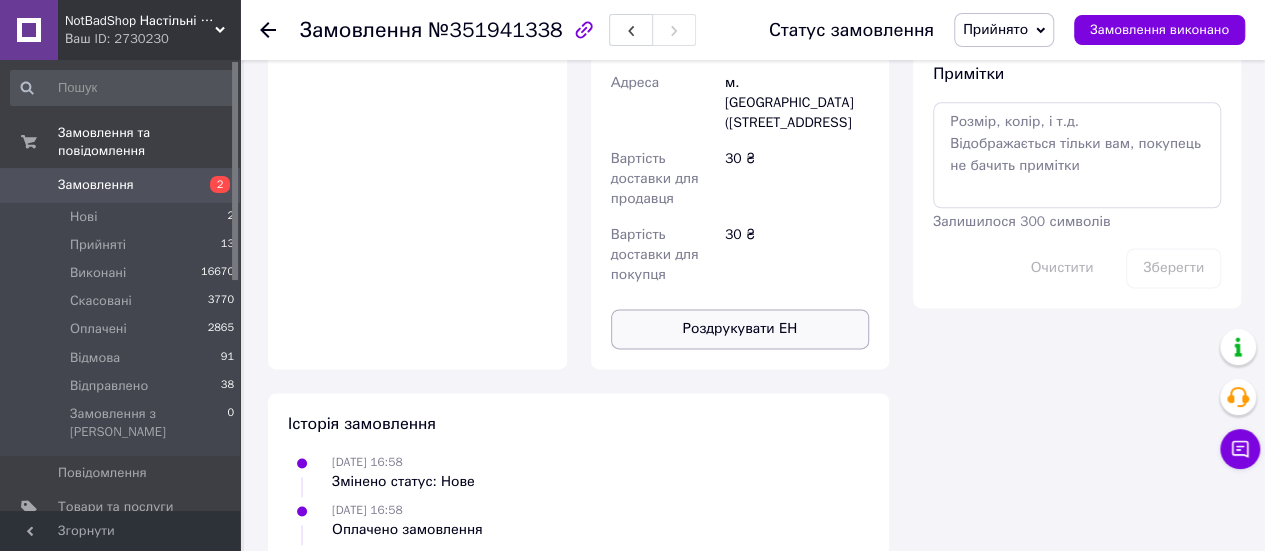 click on "Роздрукувати ЕН" at bounding box center [740, 329] 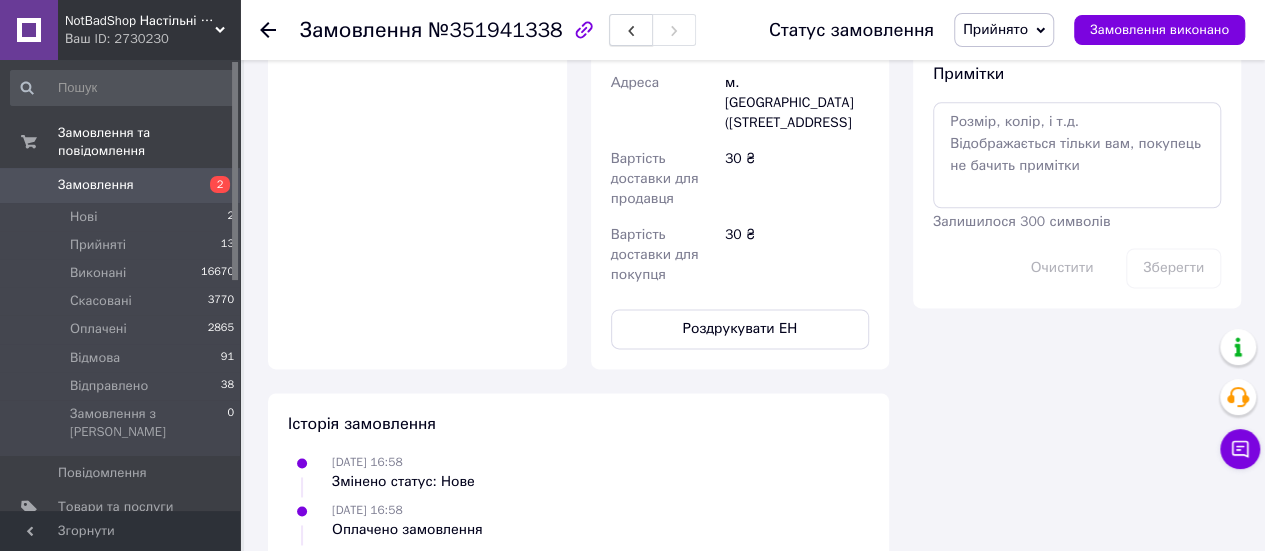 click at bounding box center [631, 30] 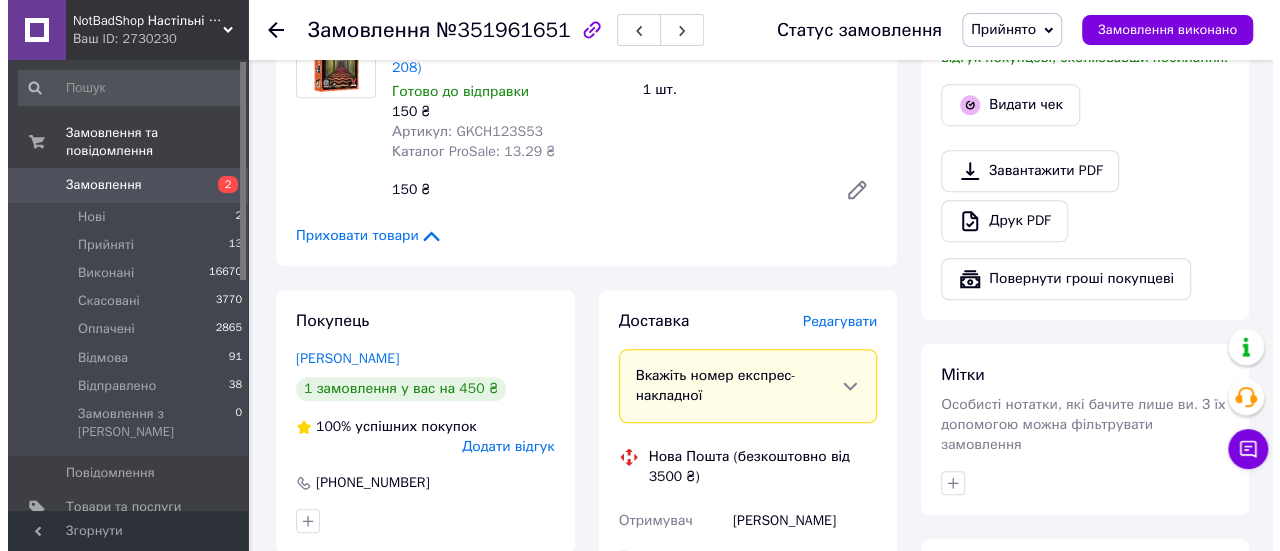 scroll, scrollTop: 809, scrollLeft: 0, axis: vertical 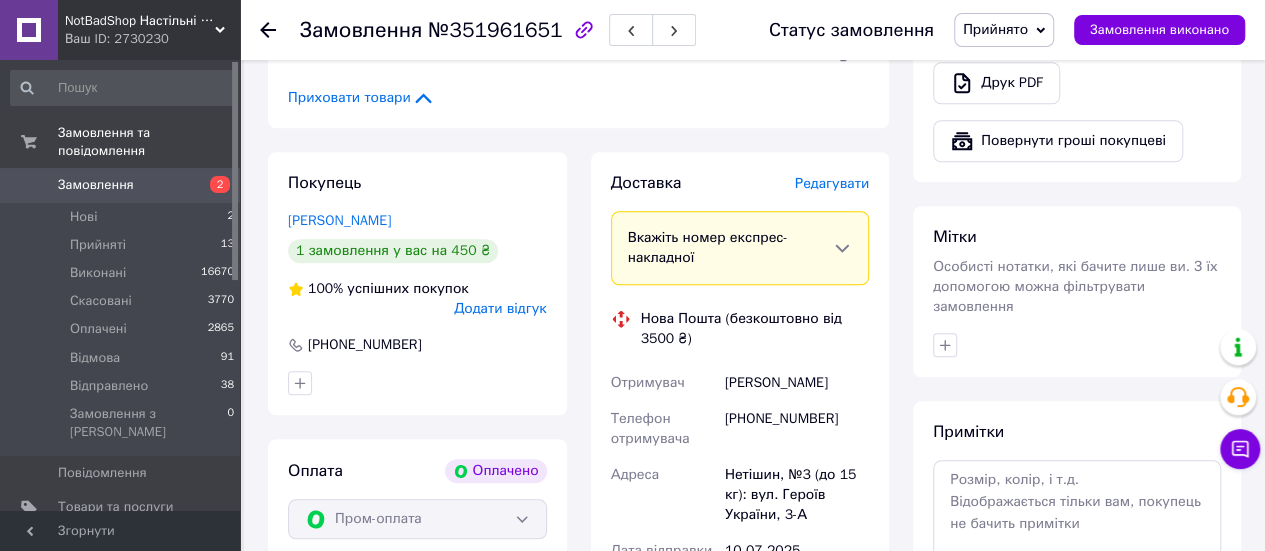 click on "Редагувати" at bounding box center (832, 183) 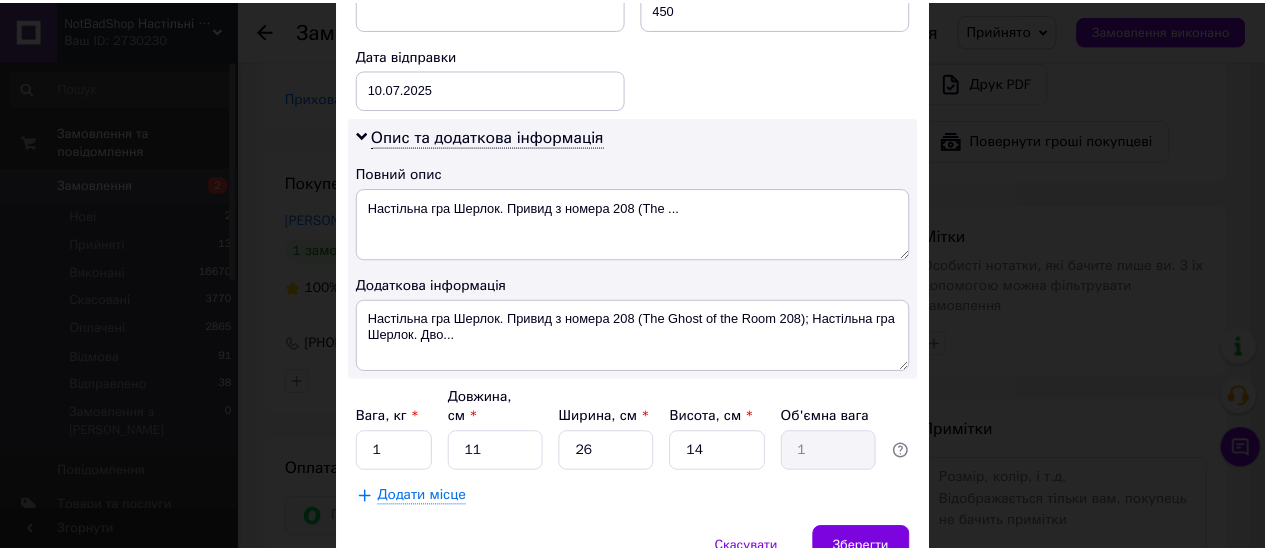 scroll, scrollTop: 990, scrollLeft: 0, axis: vertical 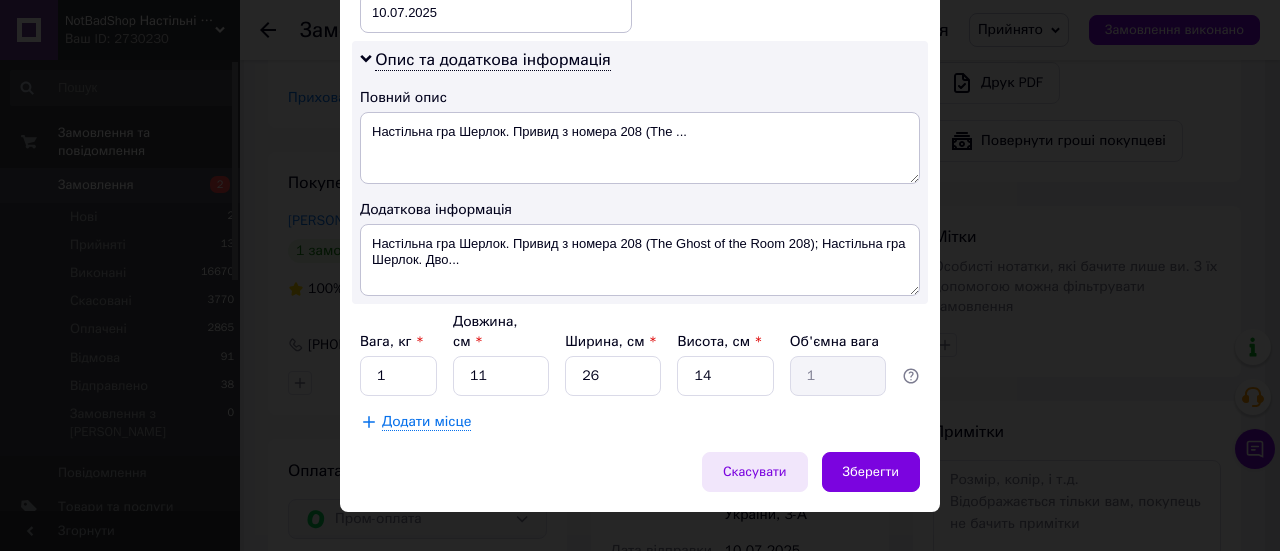 click on "Скасувати" at bounding box center [755, 472] 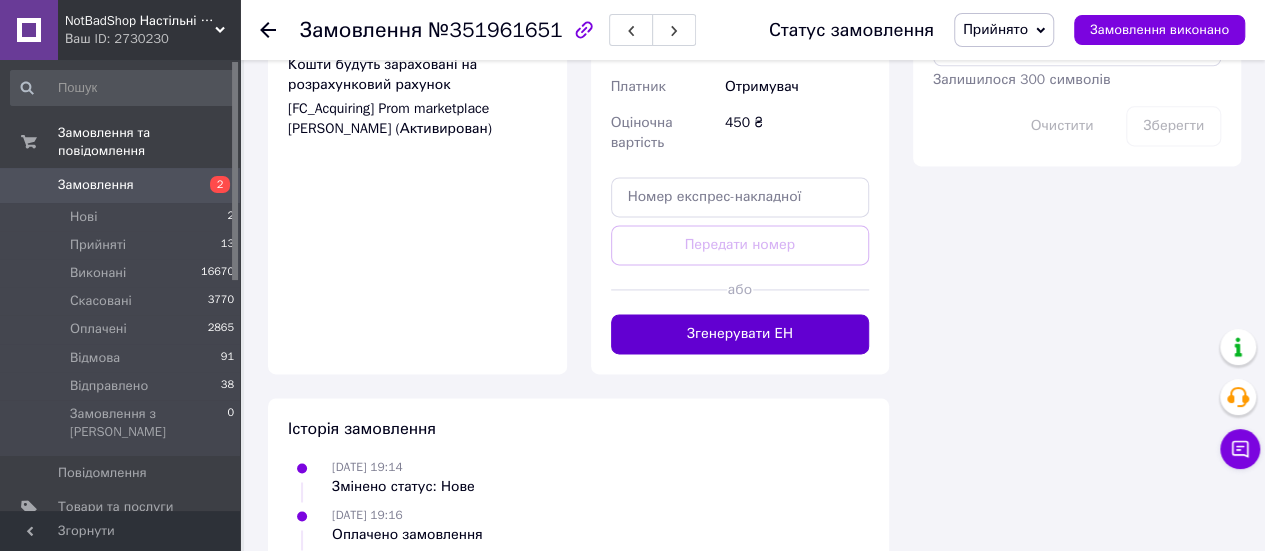 click on "Згенерувати ЕН" at bounding box center [740, 334] 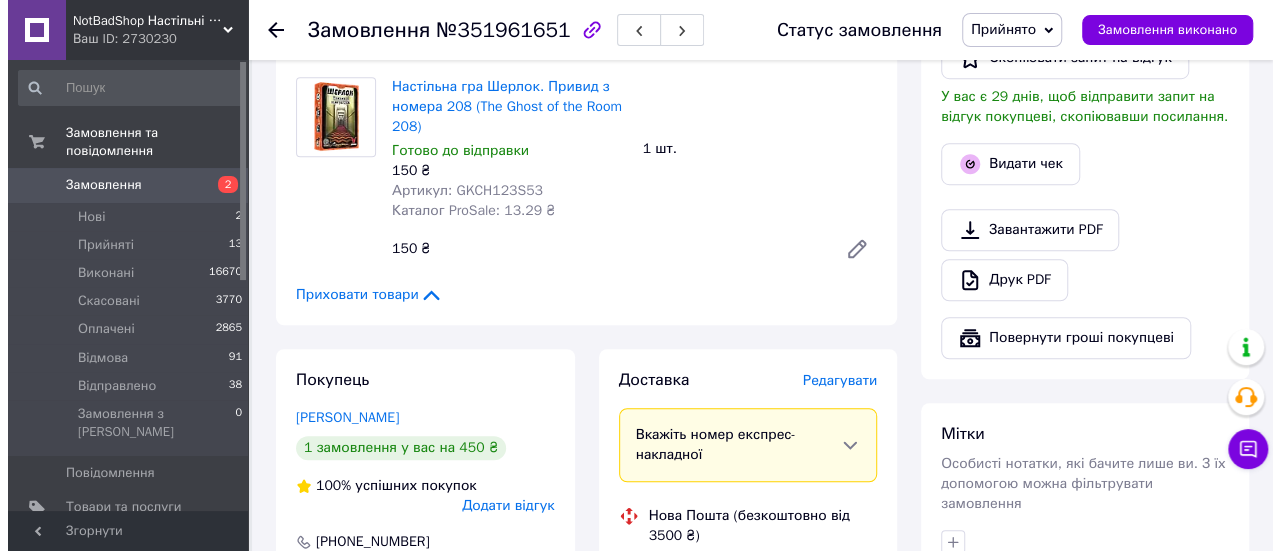 scroll, scrollTop: 609, scrollLeft: 0, axis: vertical 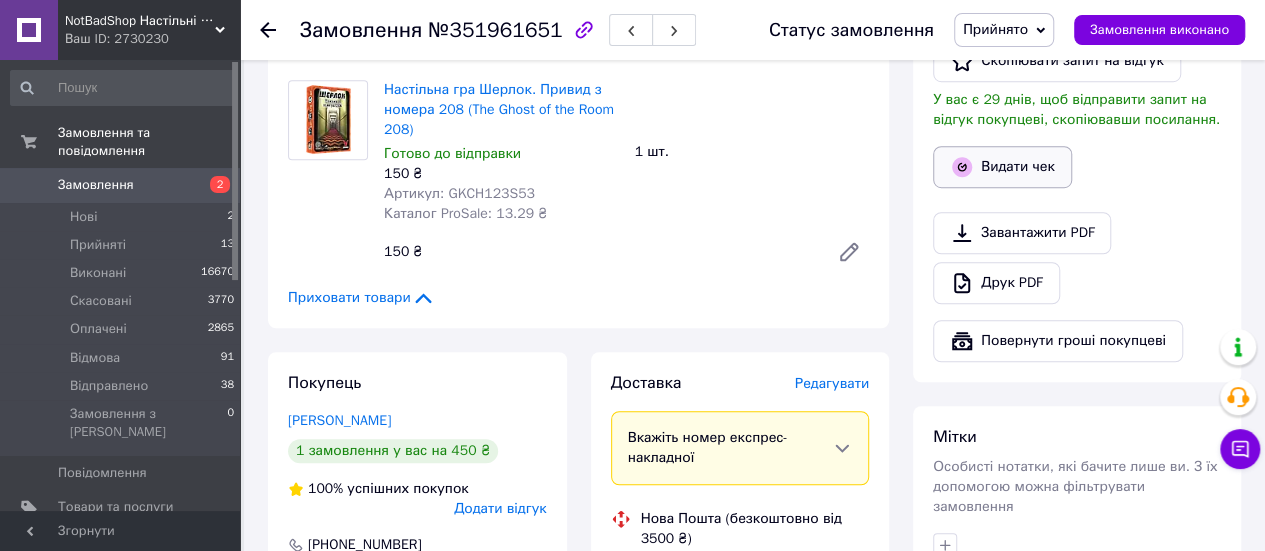 click on "Видати чек" at bounding box center [1002, 167] 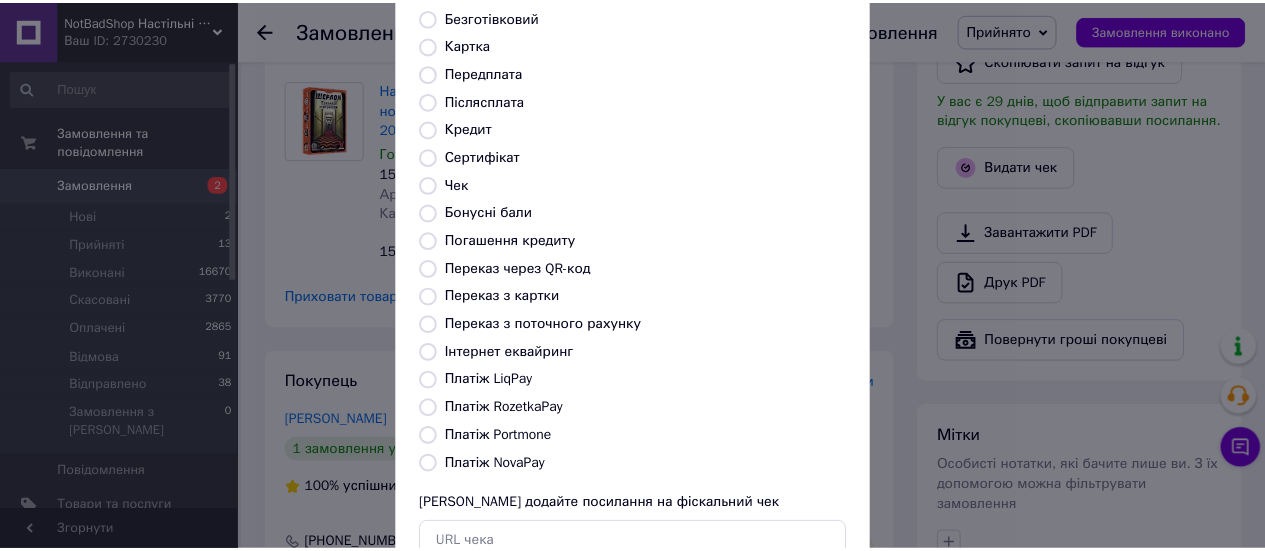 scroll, scrollTop: 306, scrollLeft: 0, axis: vertical 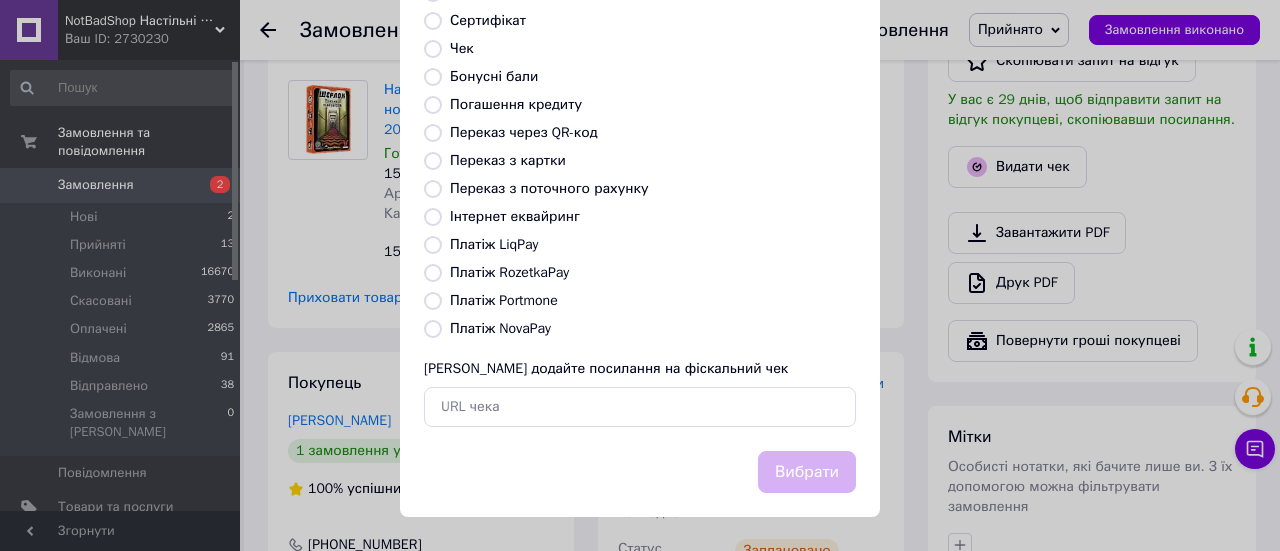 click on "Платіж RozetkaPay" at bounding box center [509, 272] 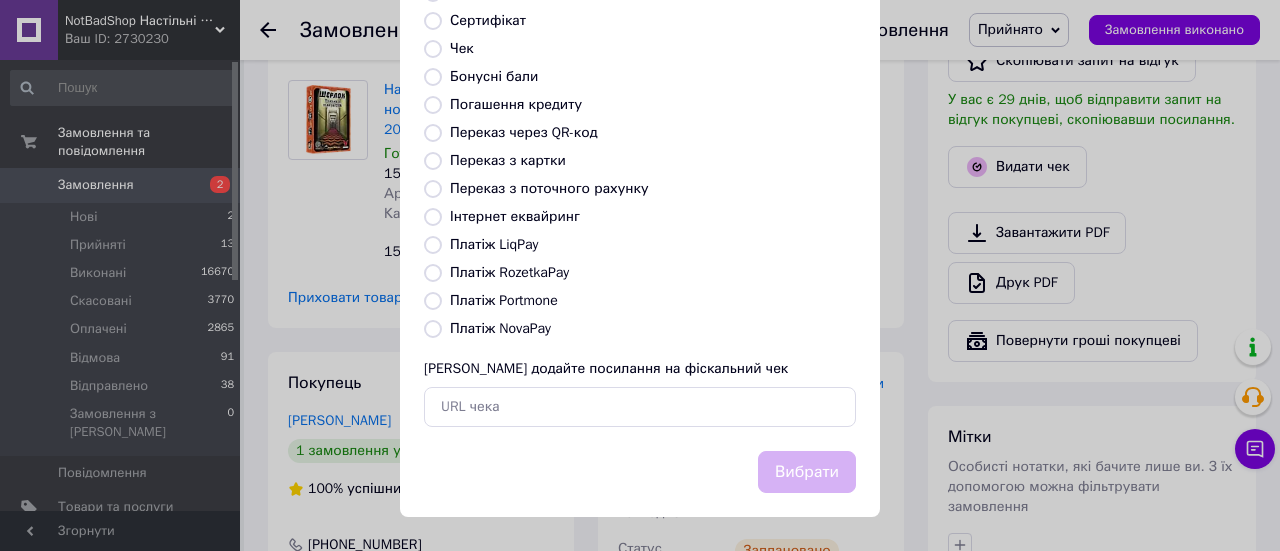 radio on "true" 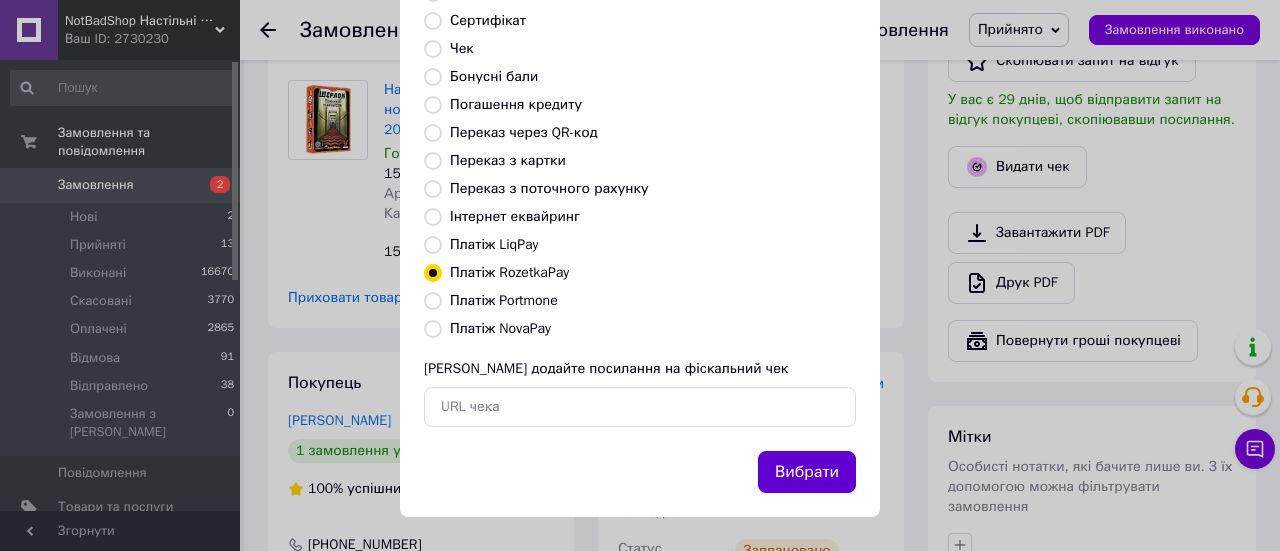 click on "Вибрати" at bounding box center [807, 472] 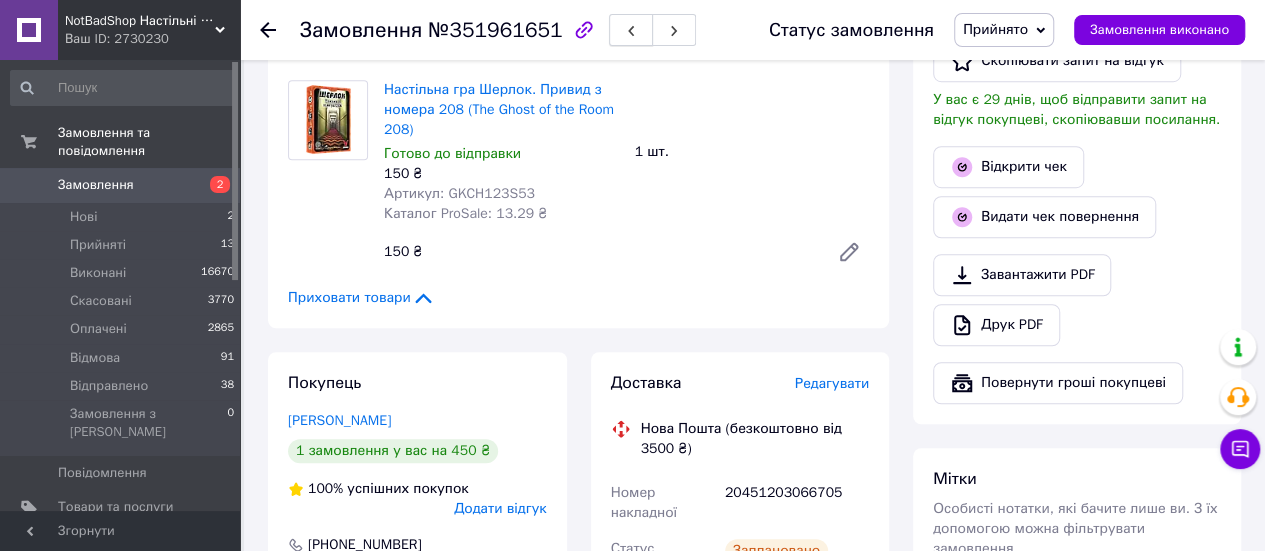 click at bounding box center [631, 30] 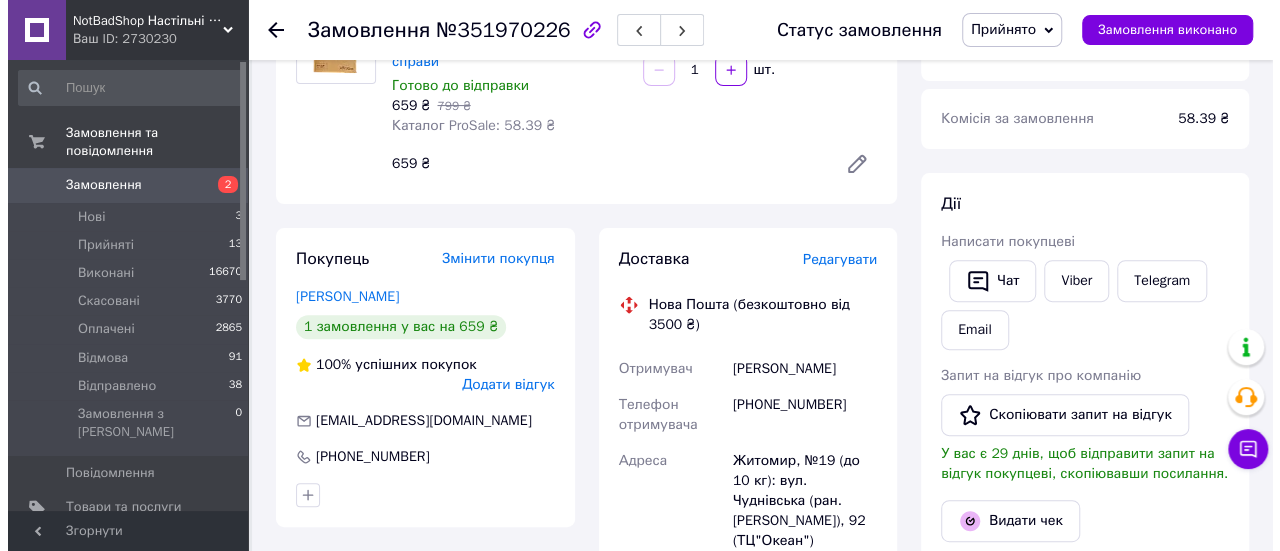 scroll, scrollTop: 218, scrollLeft: 0, axis: vertical 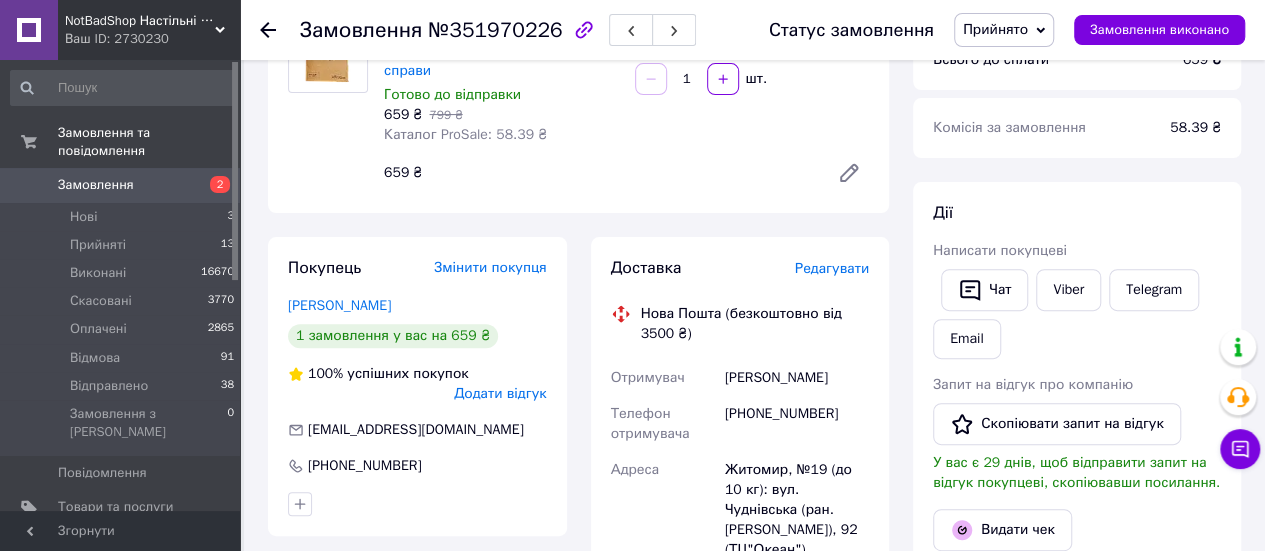 click on "Редагувати" at bounding box center [832, 268] 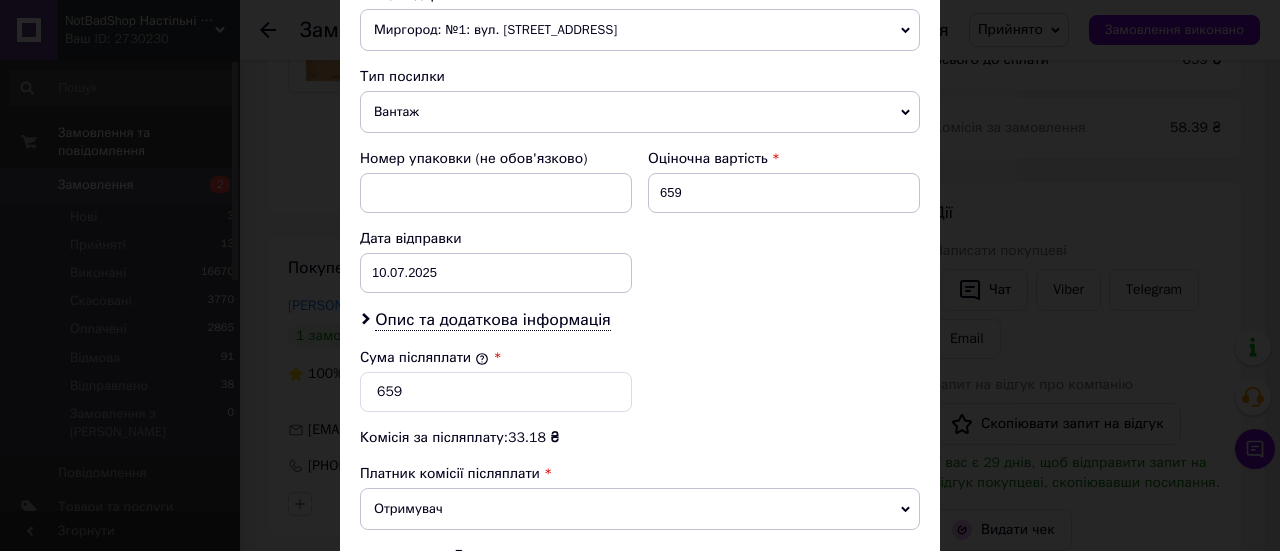 scroll, scrollTop: 700, scrollLeft: 0, axis: vertical 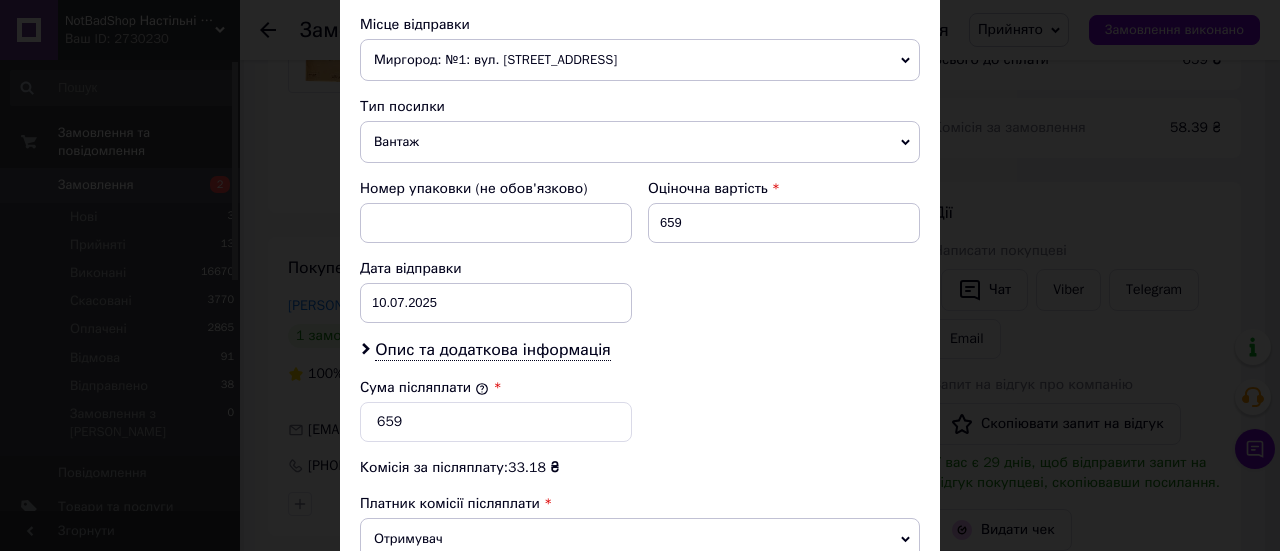 click on "Вантаж" at bounding box center [640, 142] 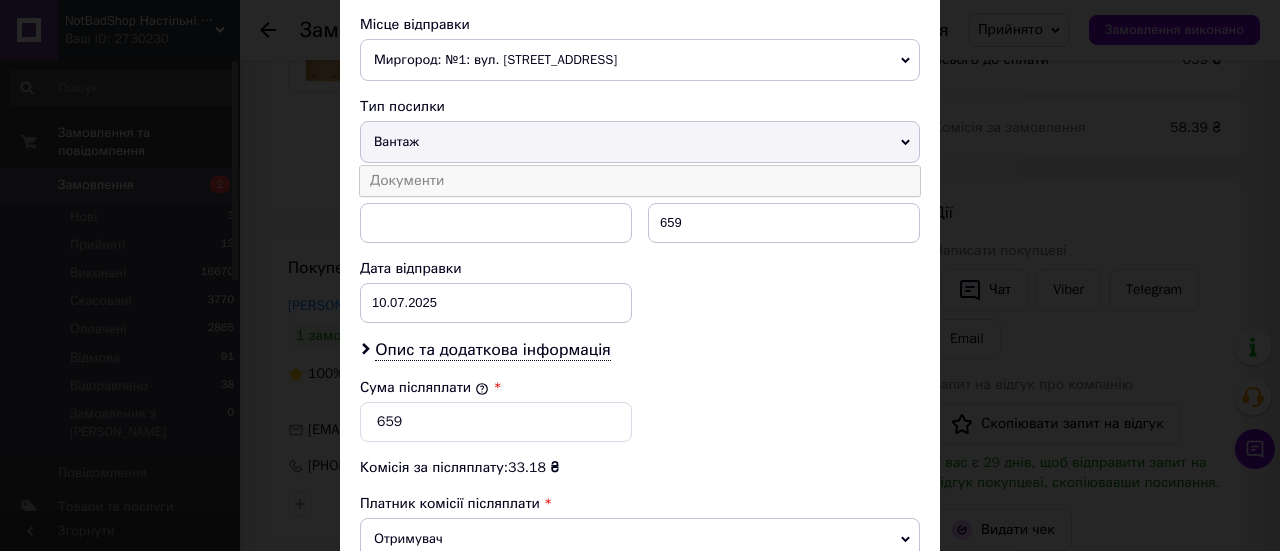 click on "Документи" at bounding box center [640, 181] 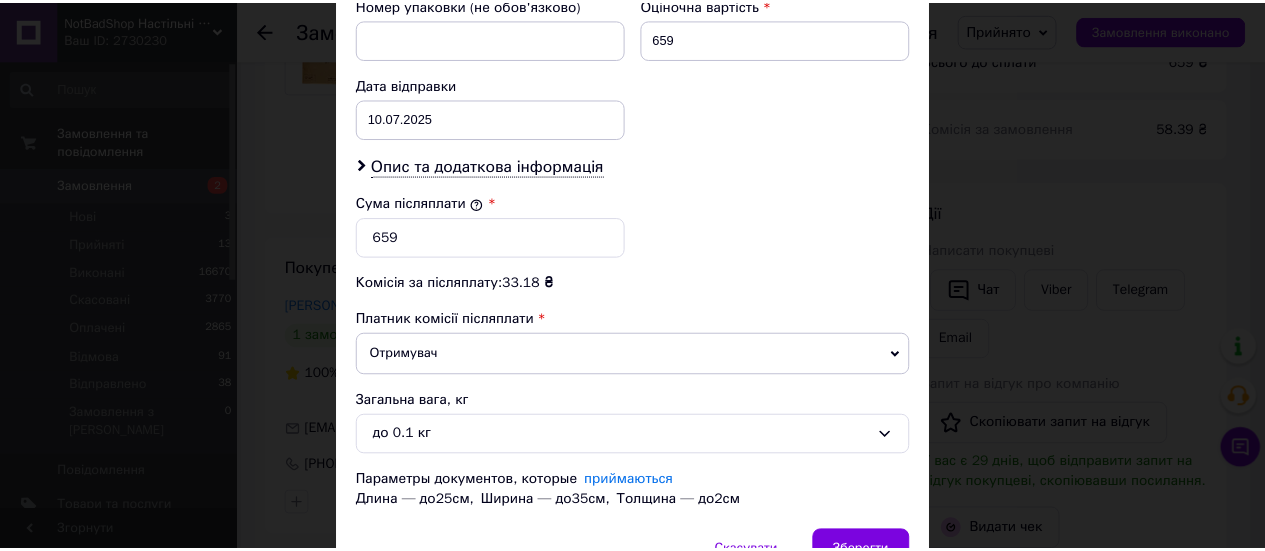 scroll, scrollTop: 984, scrollLeft: 0, axis: vertical 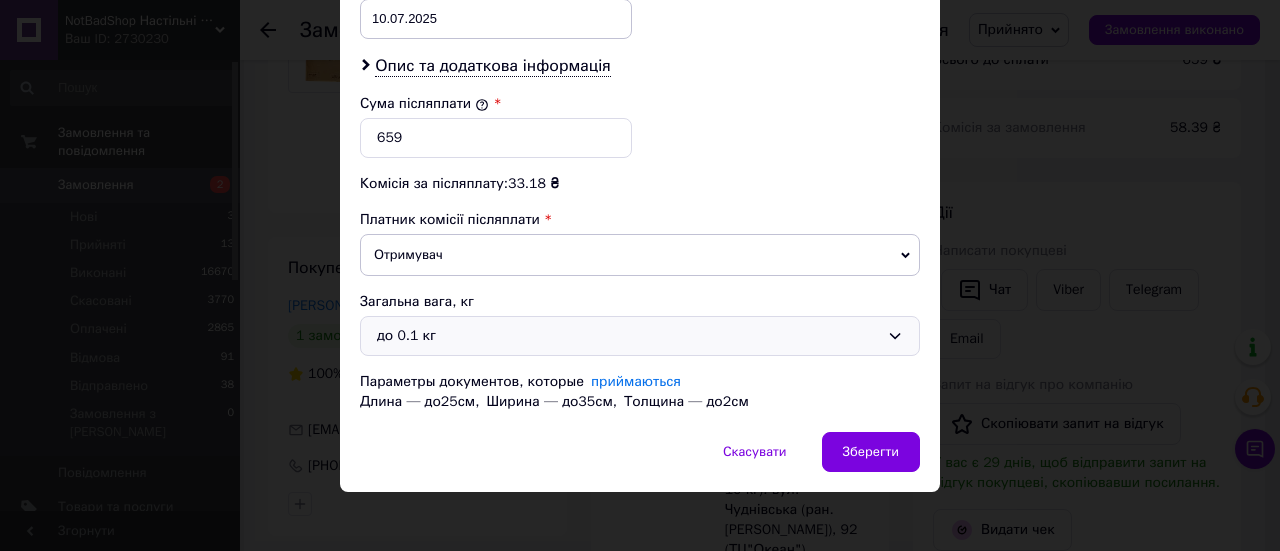 click on "до 0.1 кг" at bounding box center (628, 336) 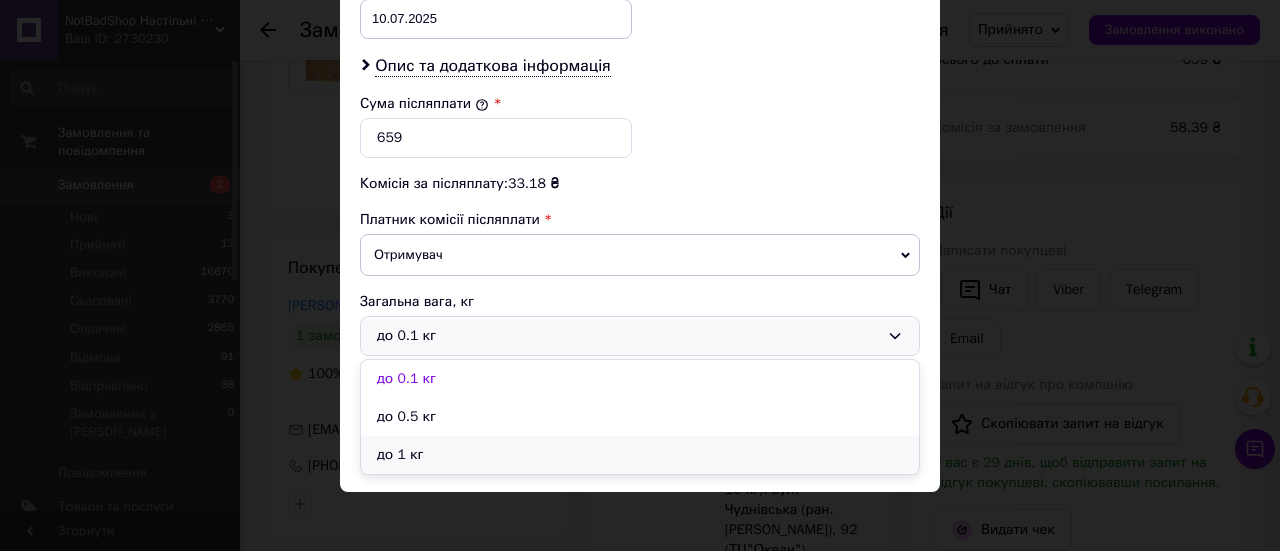 click on "до 1 кг" at bounding box center [640, 455] 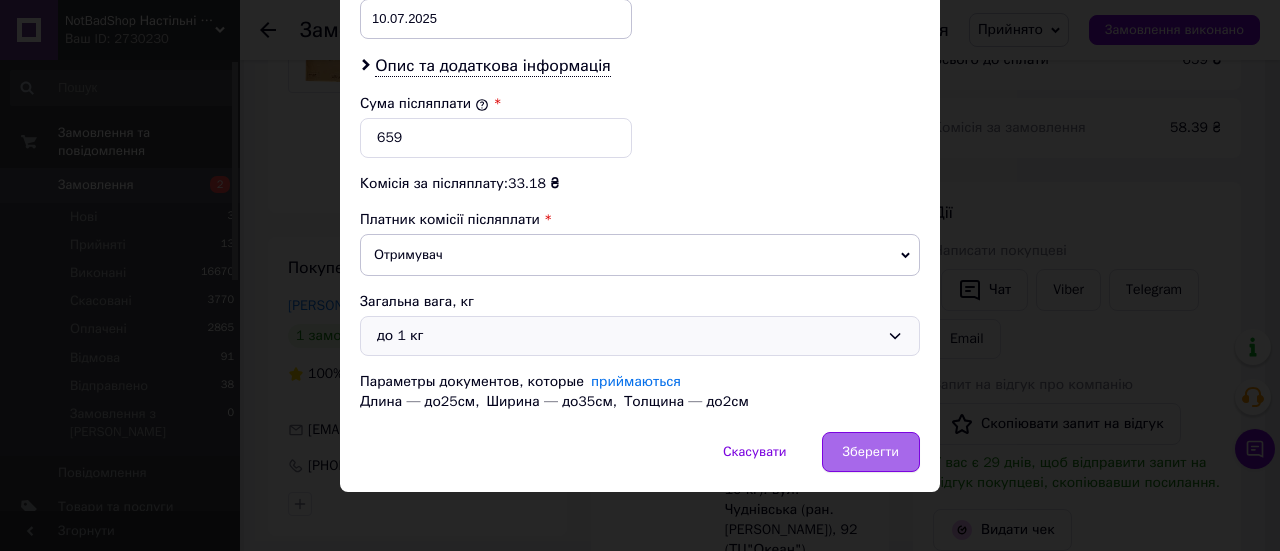 click on "Зберегти" at bounding box center (871, 452) 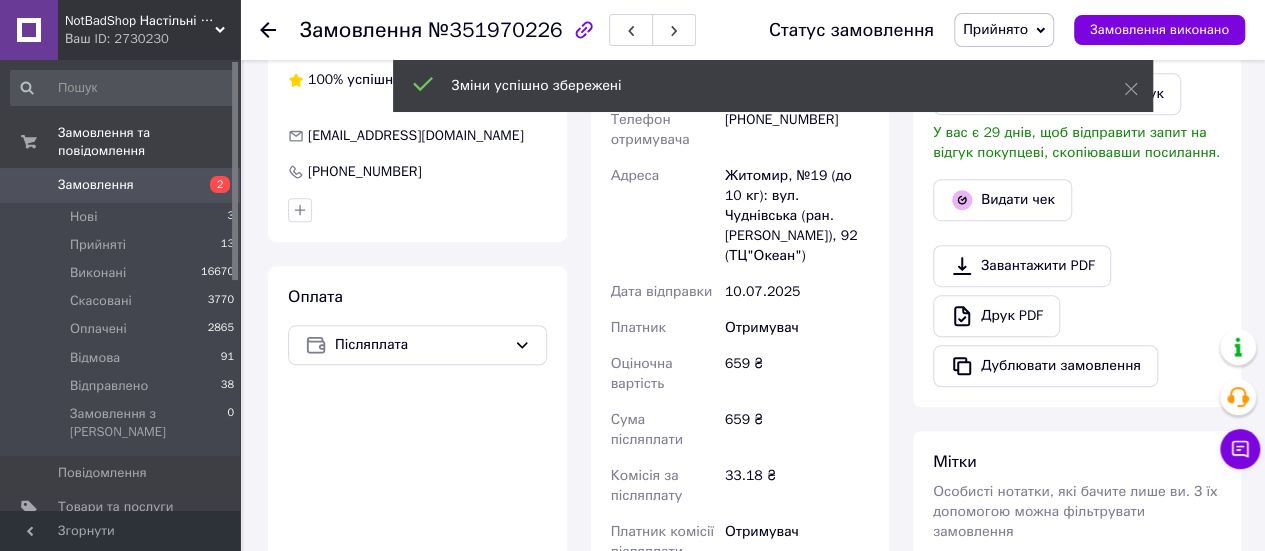 scroll, scrollTop: 718, scrollLeft: 0, axis: vertical 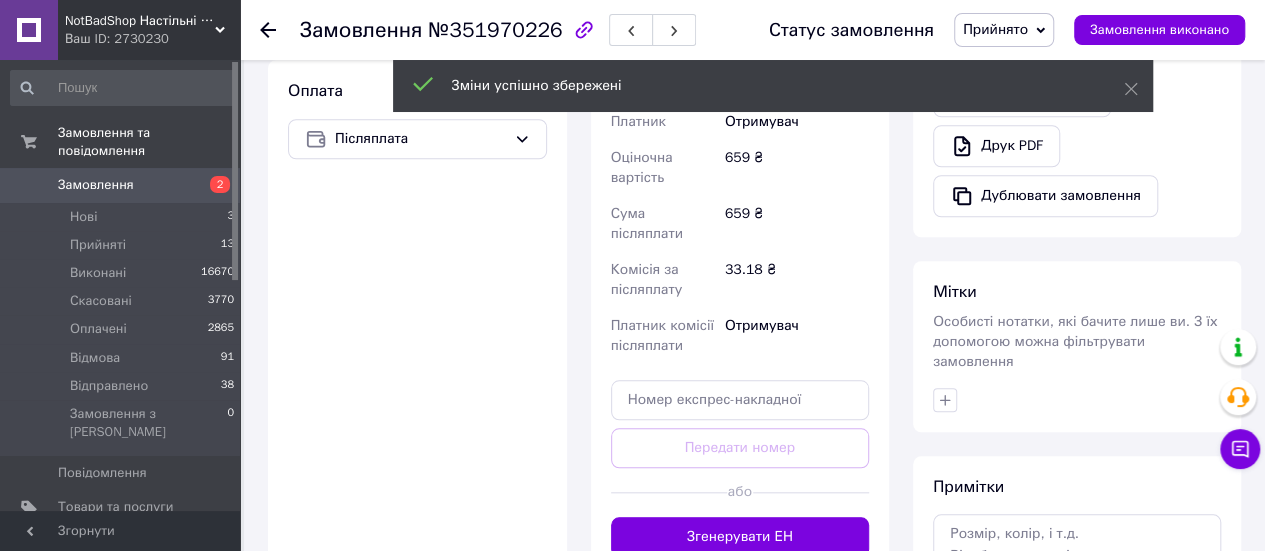 click on "Згенерувати ЕН" at bounding box center [740, 537] 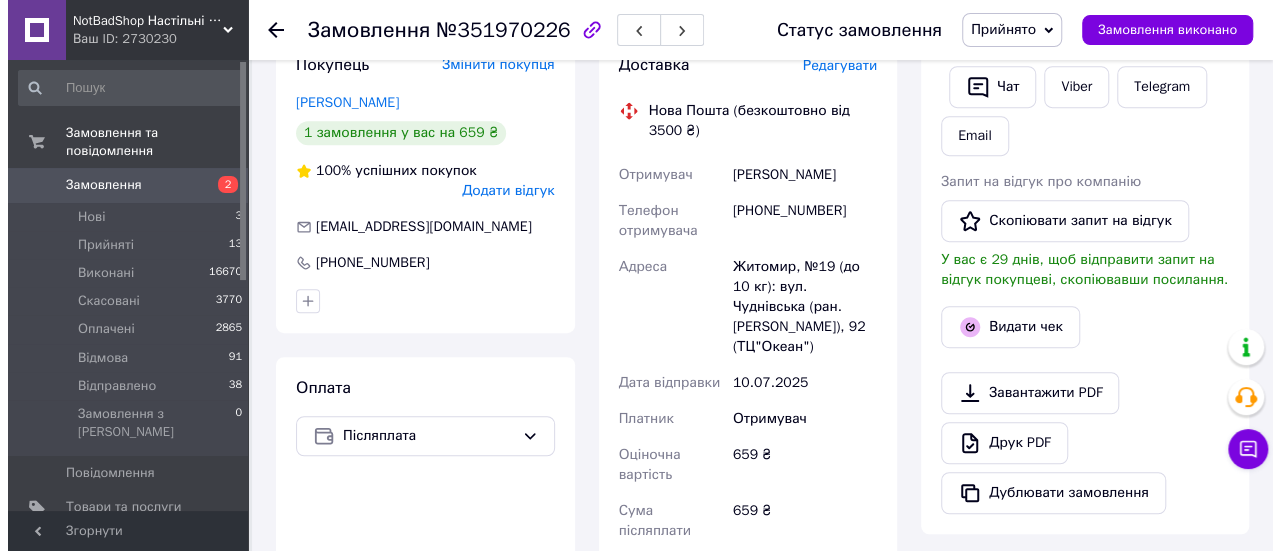 scroll, scrollTop: 418, scrollLeft: 0, axis: vertical 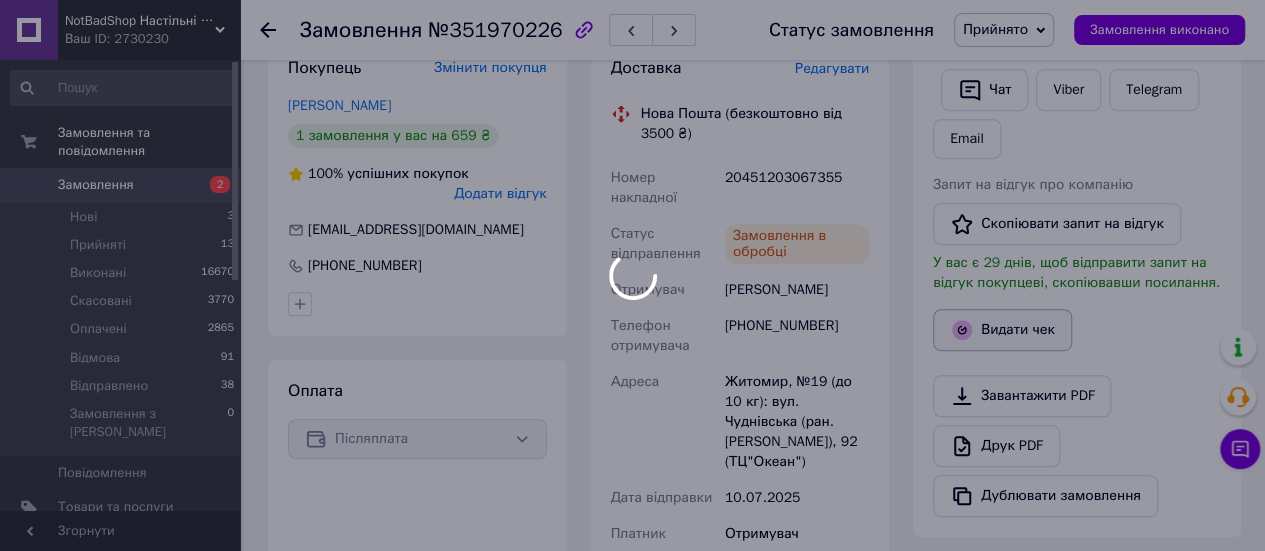 click at bounding box center [632, 275] 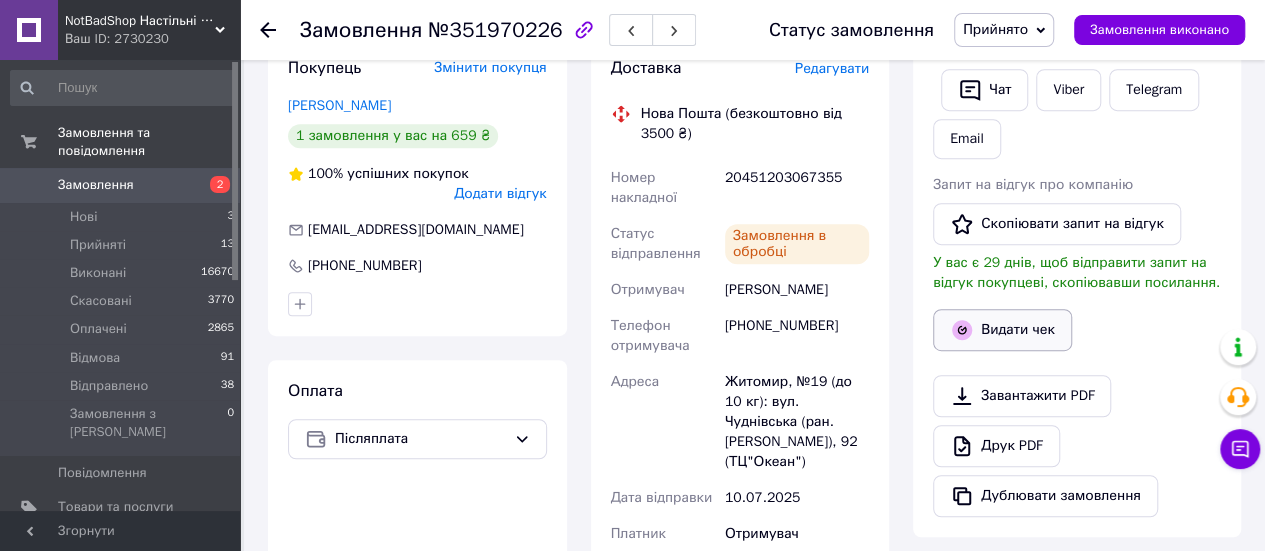 click 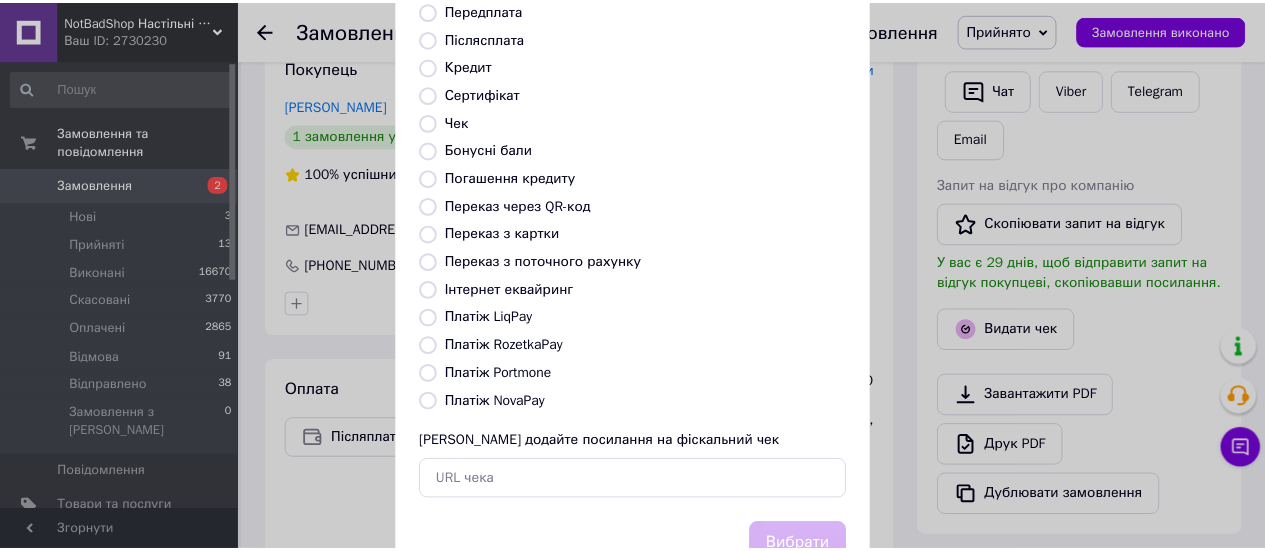 scroll, scrollTop: 306, scrollLeft: 0, axis: vertical 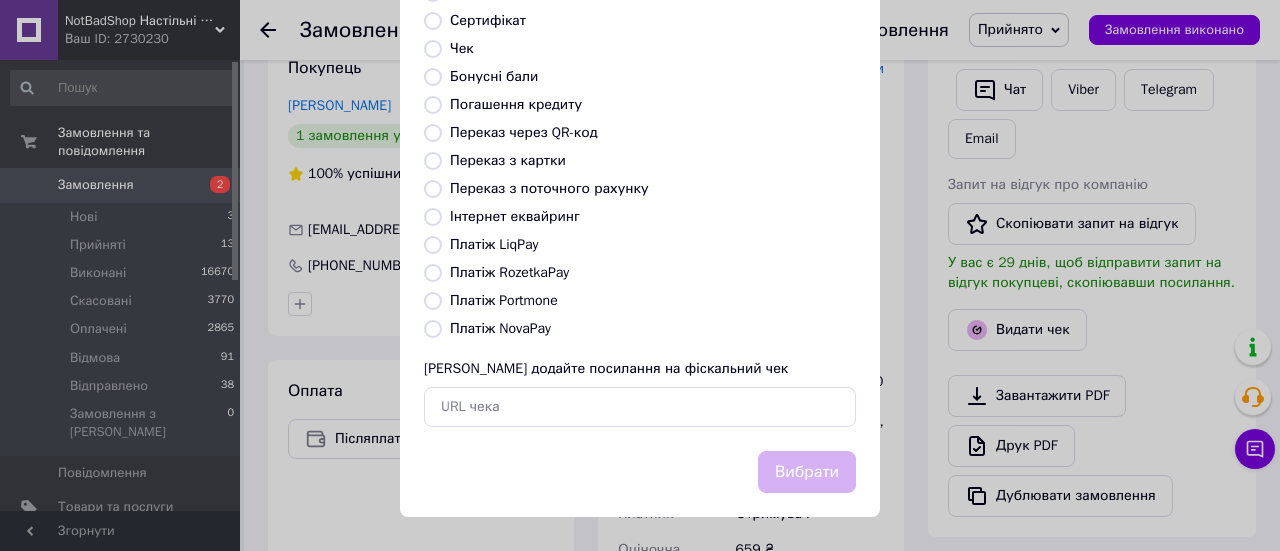 drag, startPoint x: 494, startPoint y: 325, endPoint x: 570, endPoint y: 356, distance: 82.07923 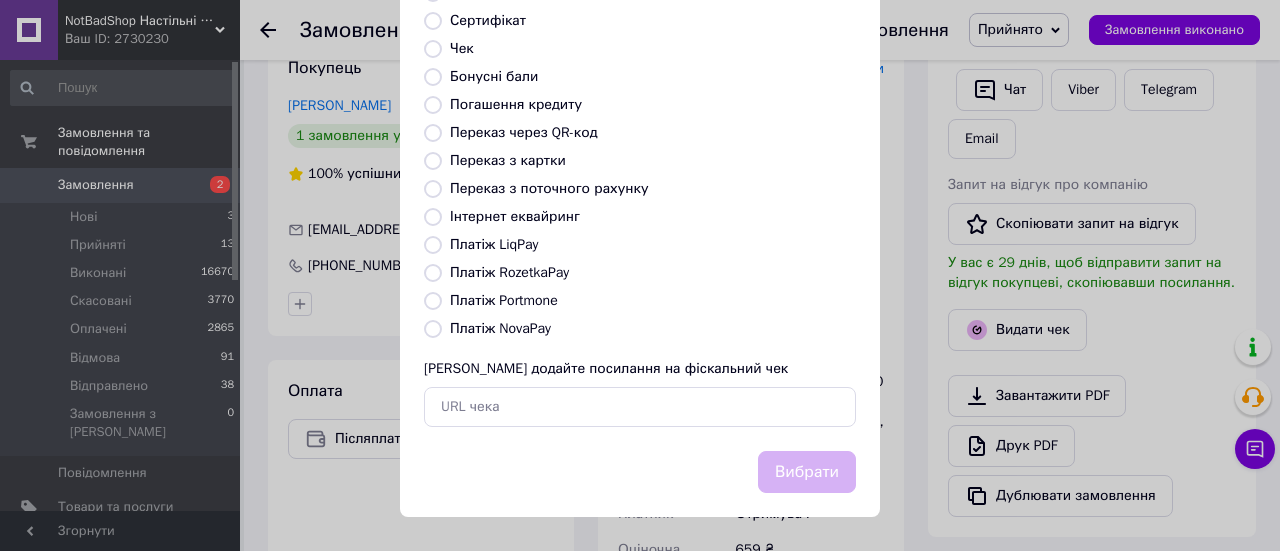 radio on "true" 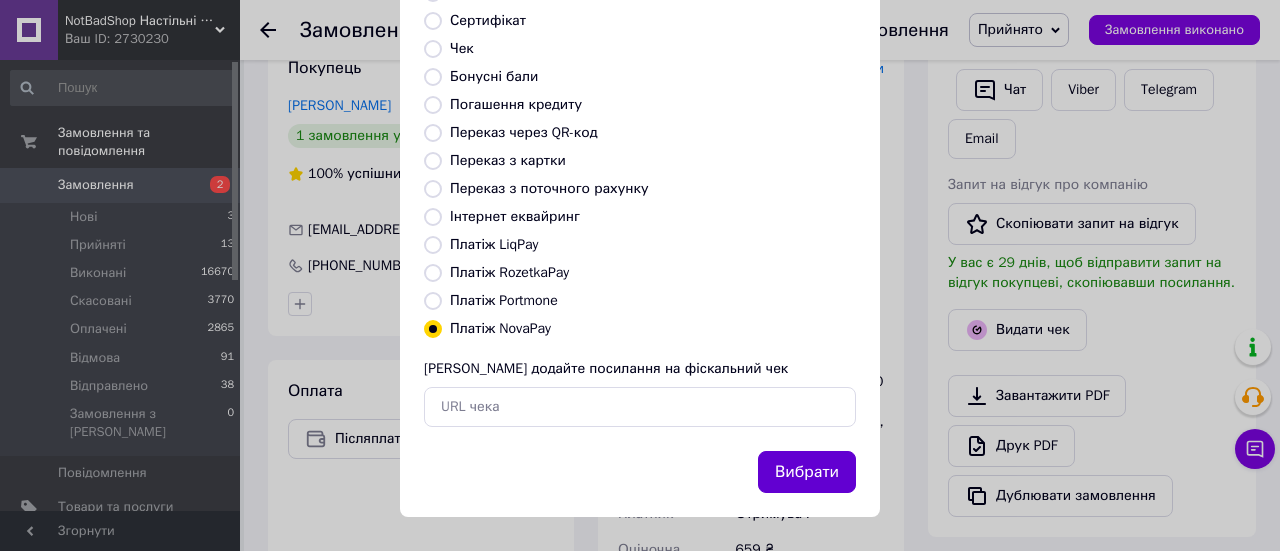 click on "Вибрати" at bounding box center [807, 472] 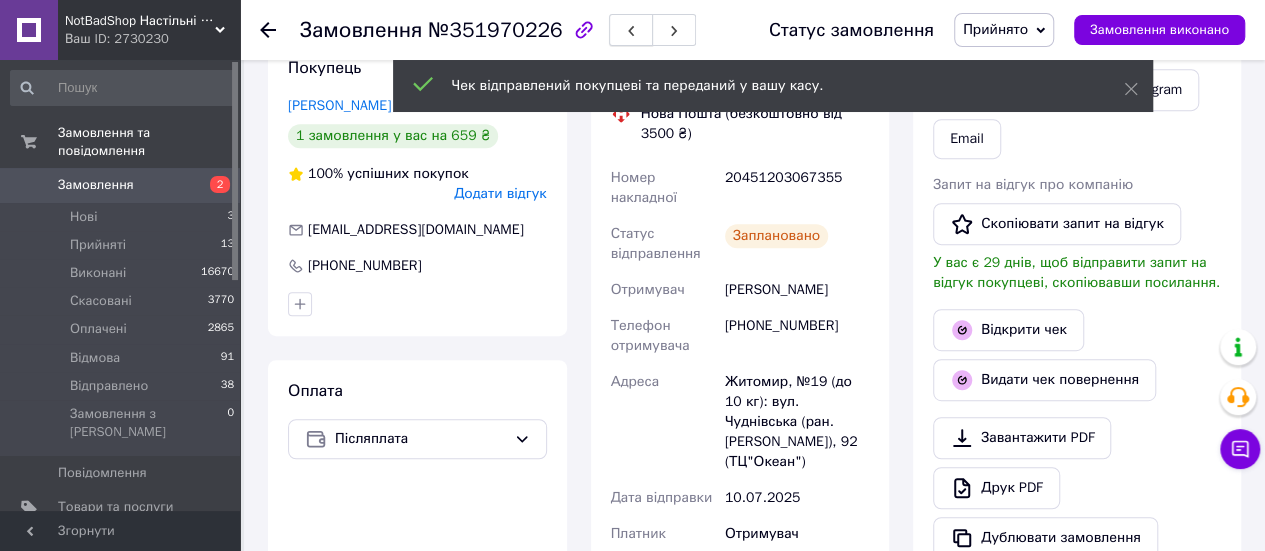 click at bounding box center (631, 30) 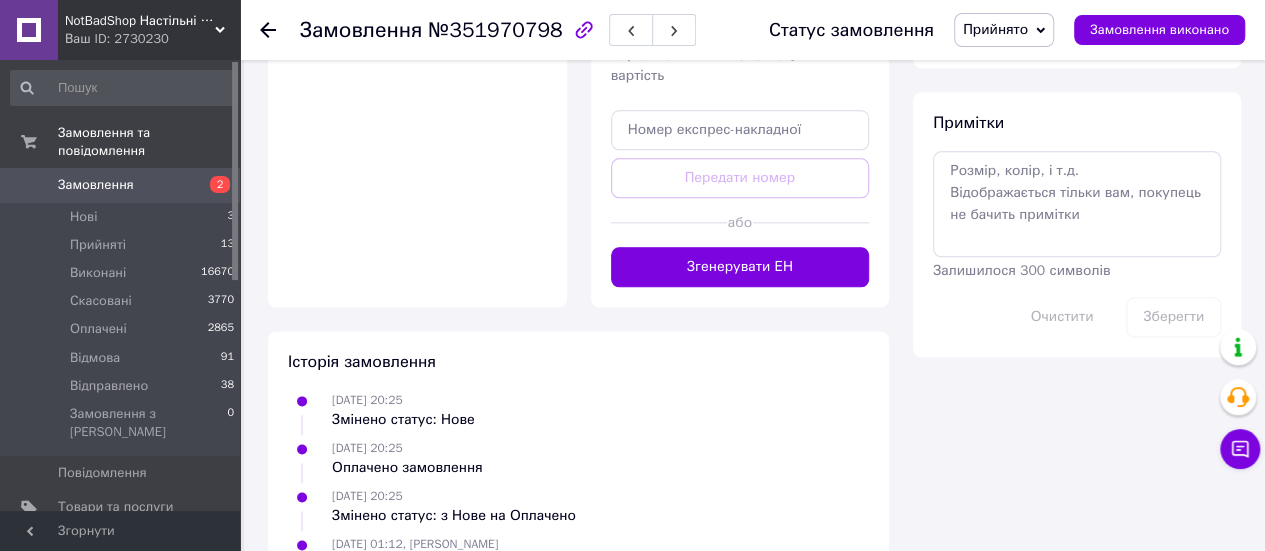 click on "Згенерувати ЕН" at bounding box center [740, 267] 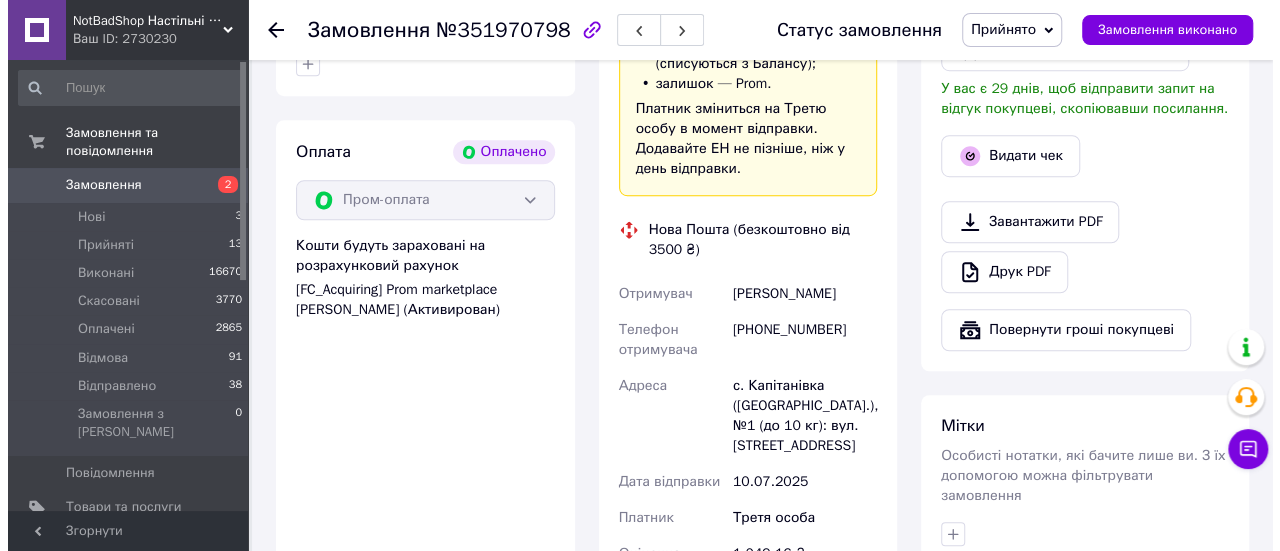 scroll, scrollTop: 618, scrollLeft: 0, axis: vertical 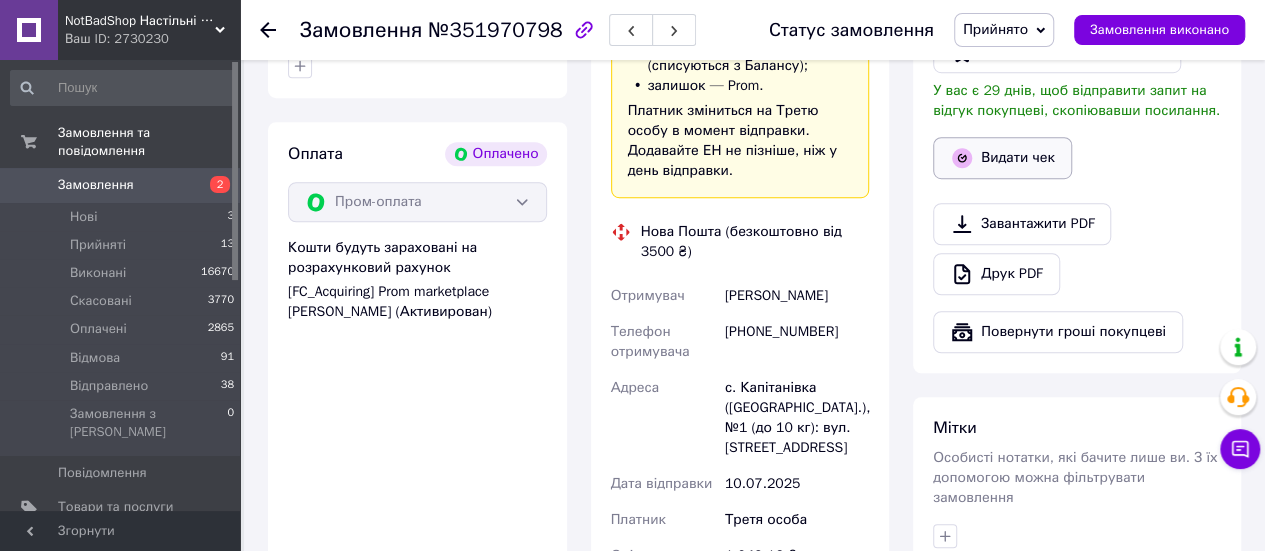 click on "Видати чек" at bounding box center [1002, 158] 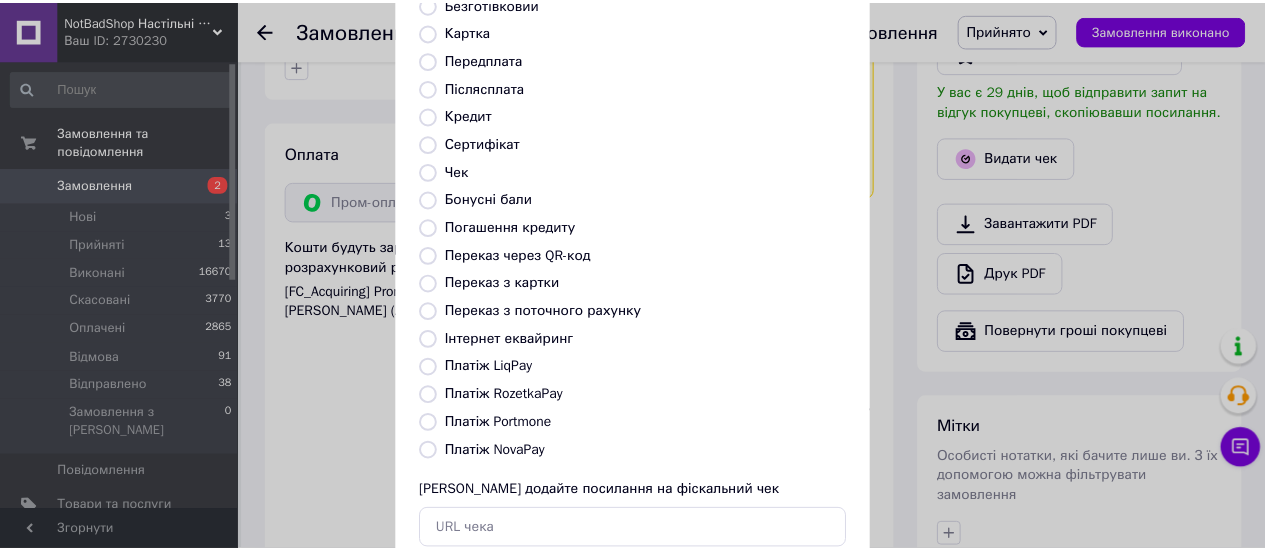 scroll, scrollTop: 306, scrollLeft: 0, axis: vertical 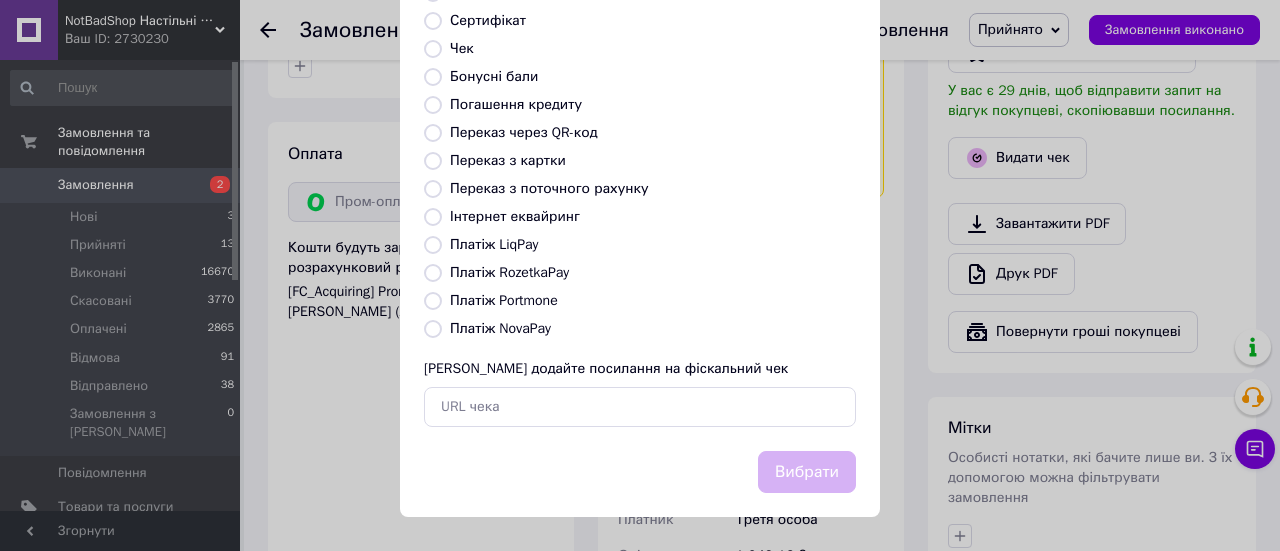 click on "Платіж RozetkaPay" at bounding box center (509, 272) 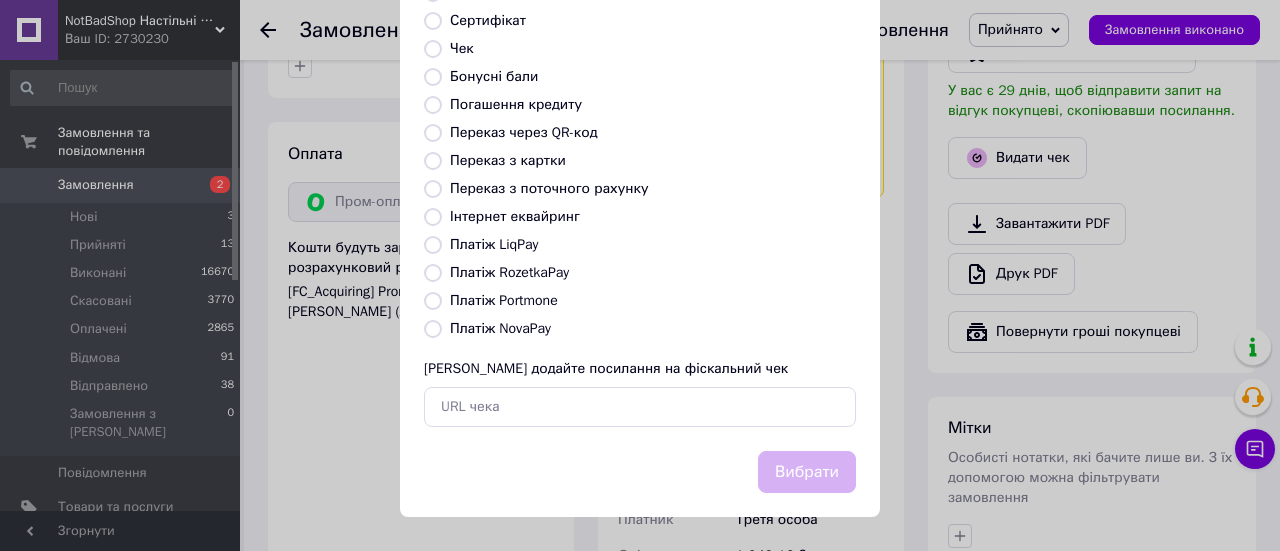 click on "Платіж RozetkaPay" at bounding box center [433, 273] 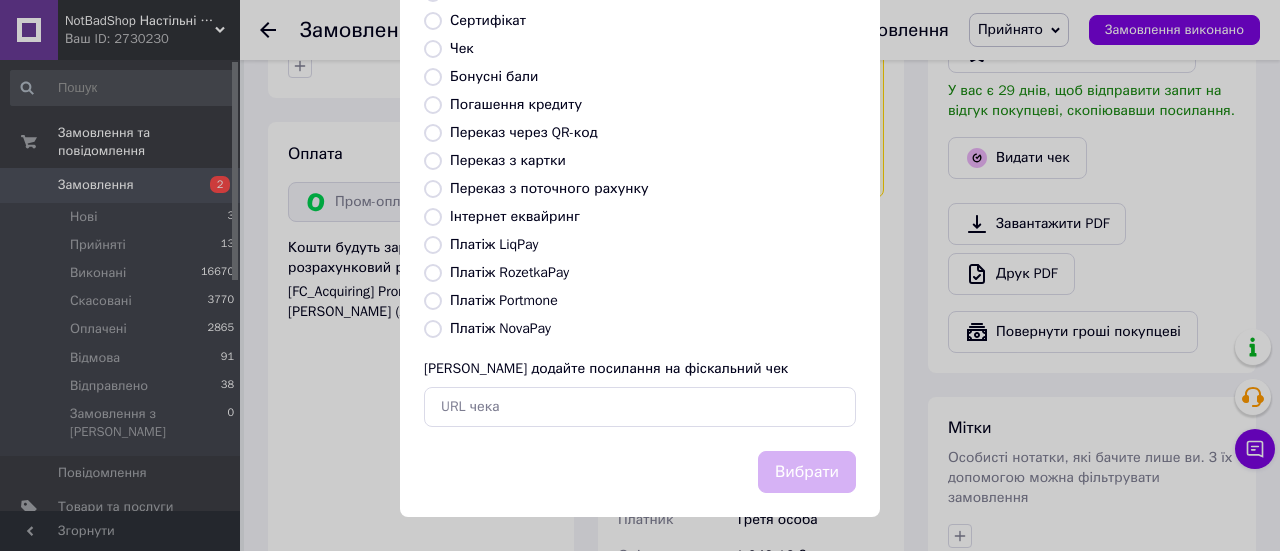 radio on "true" 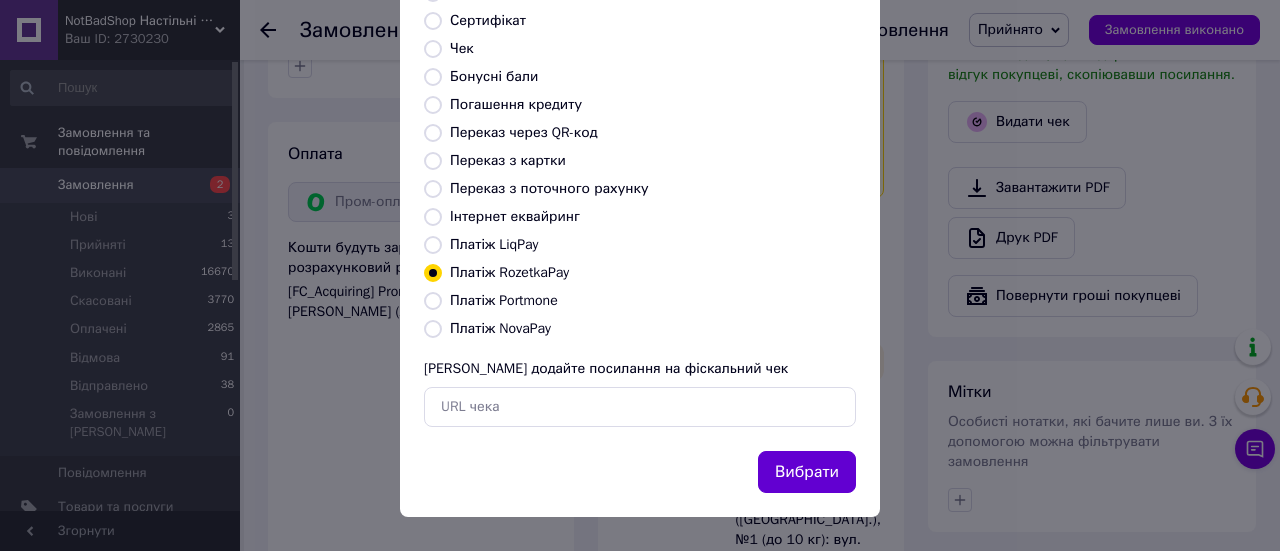 click on "Вибрати" at bounding box center [807, 472] 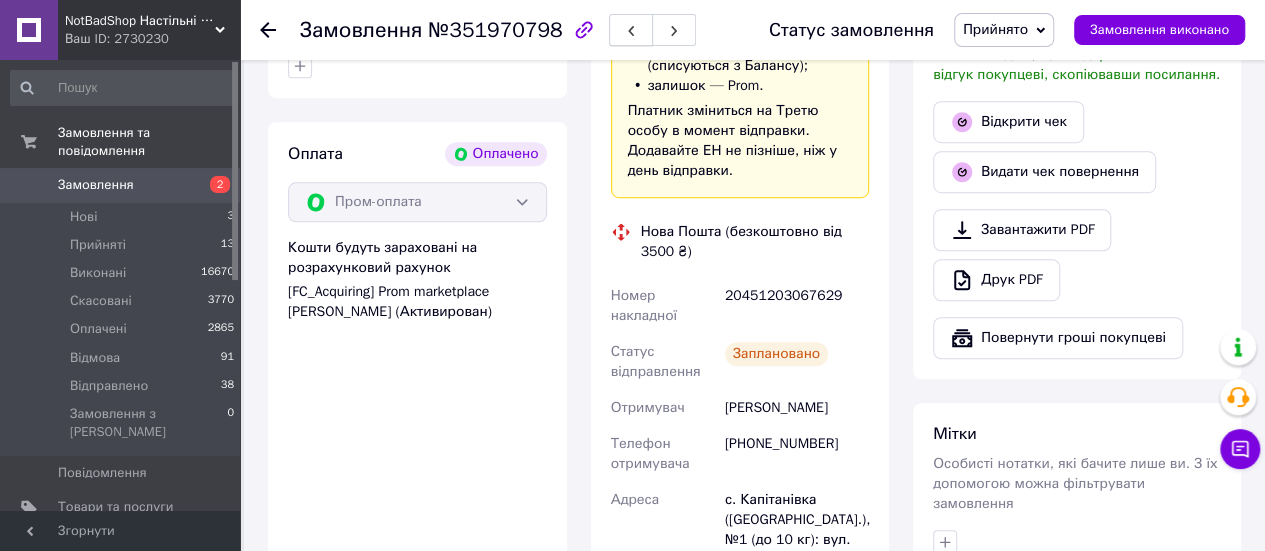 click at bounding box center (631, 30) 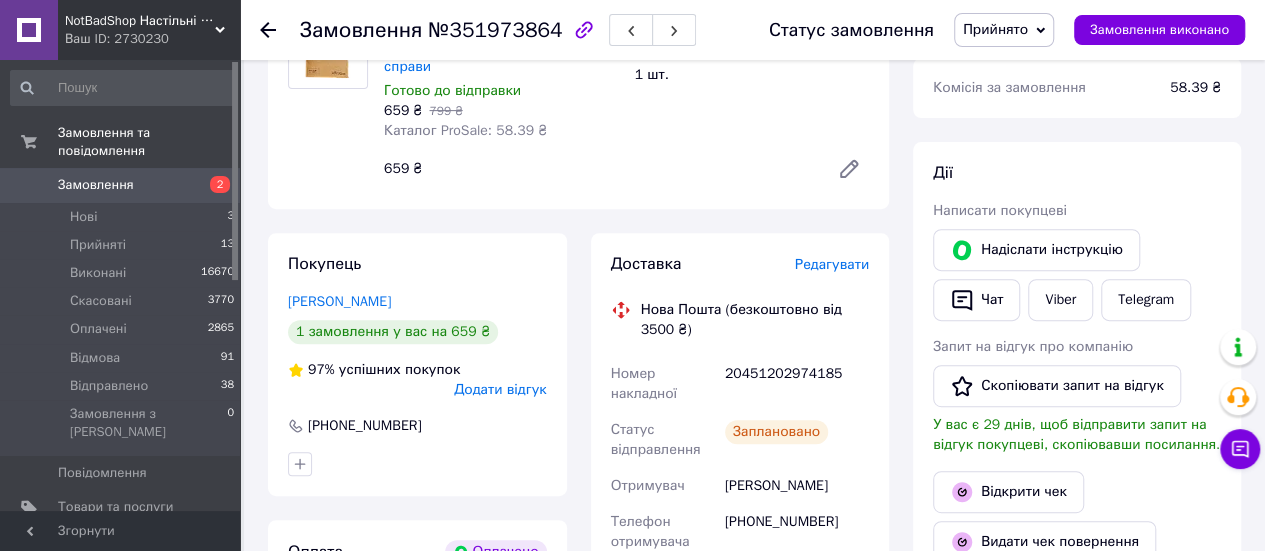 scroll, scrollTop: 118, scrollLeft: 0, axis: vertical 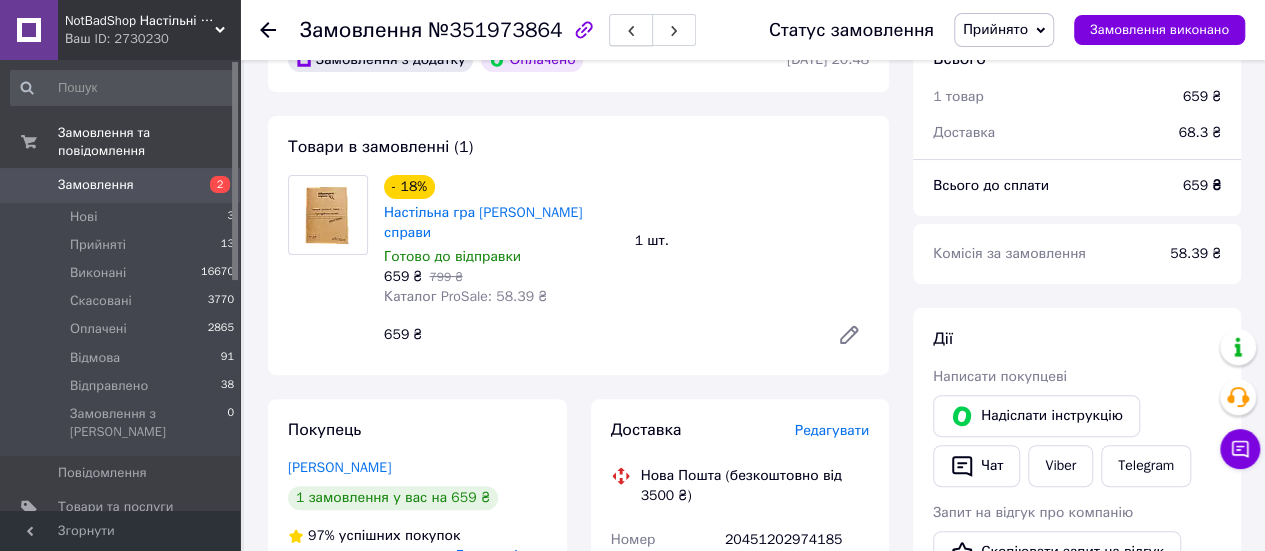 click 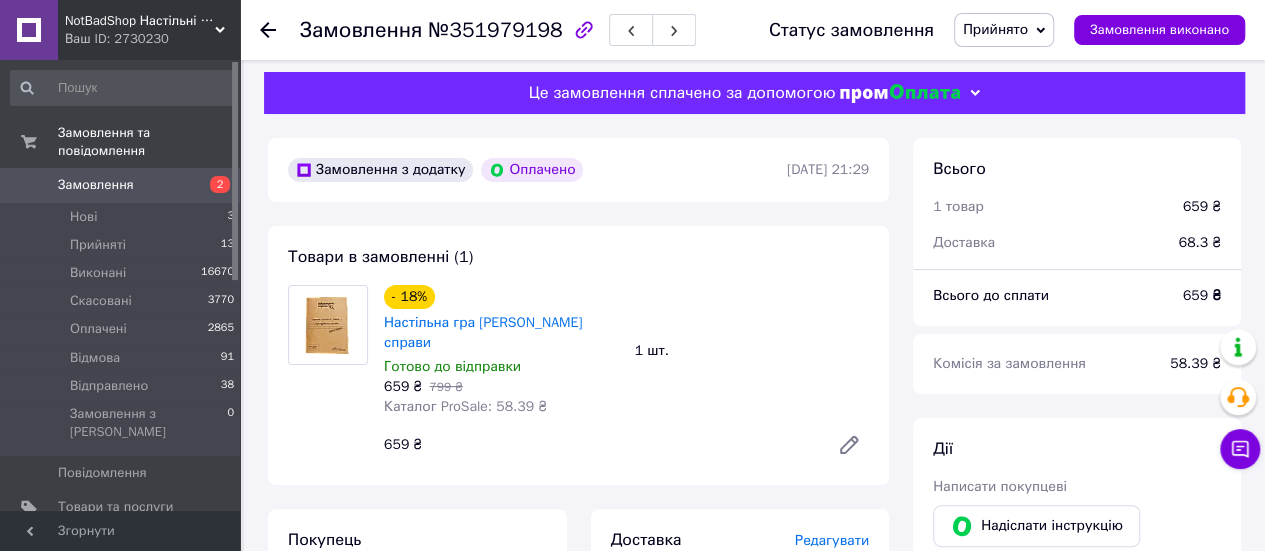 scroll, scrollTop: 0, scrollLeft: 0, axis: both 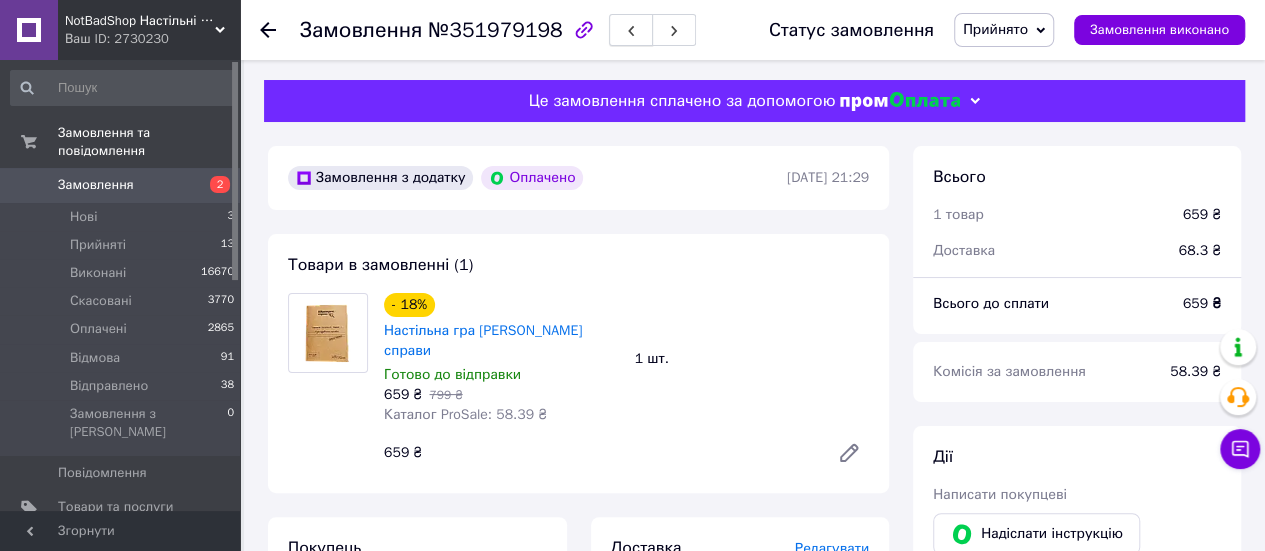 click at bounding box center [631, 30] 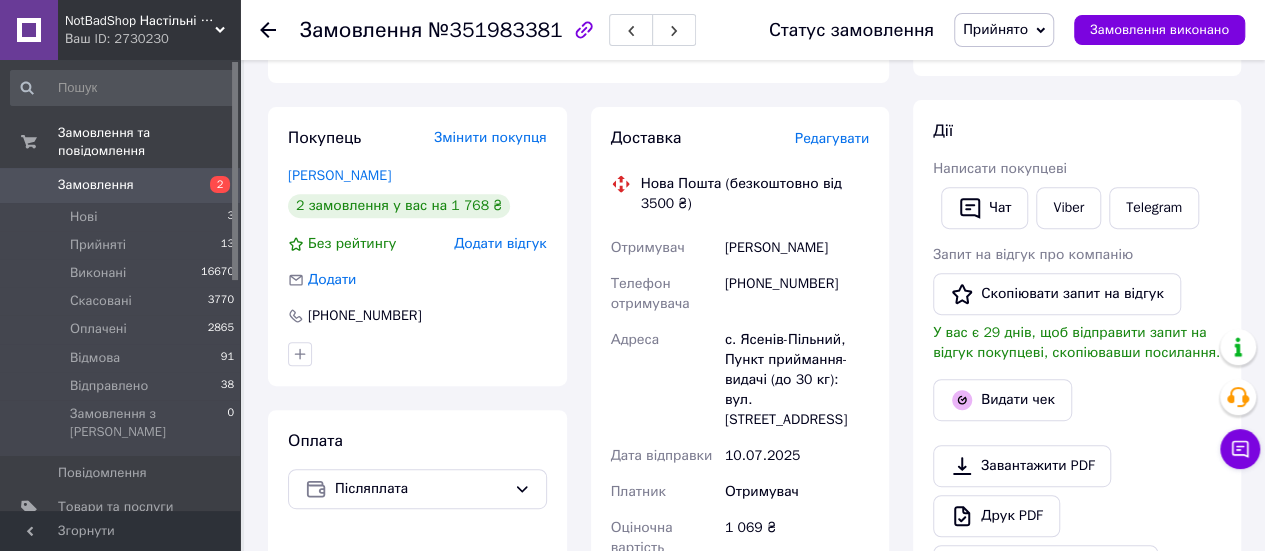 scroll, scrollTop: 0, scrollLeft: 0, axis: both 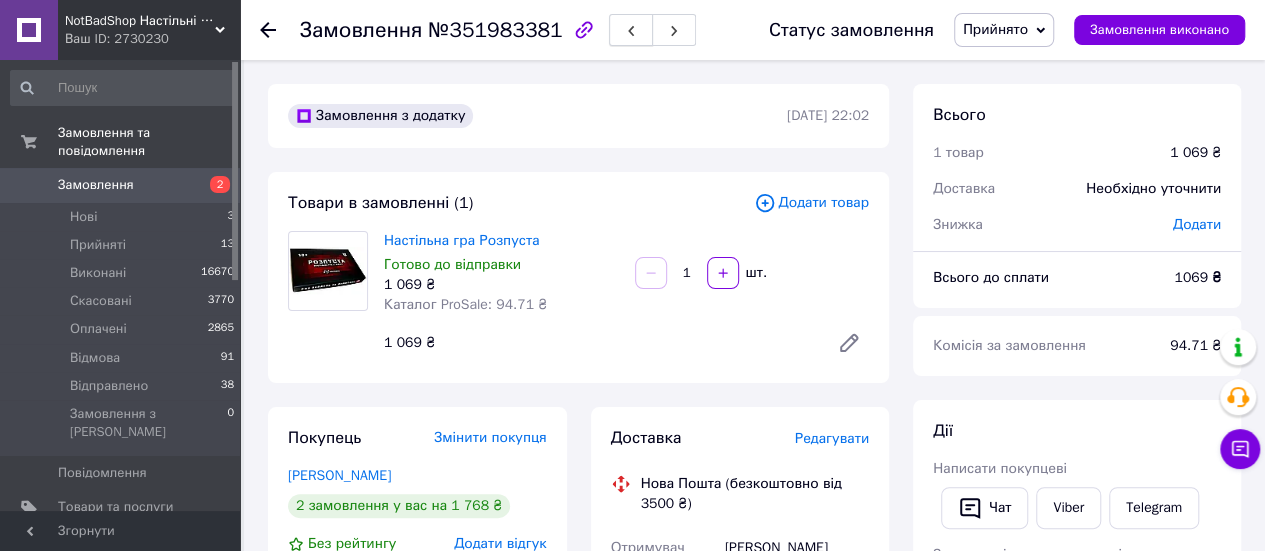 click at bounding box center (631, 30) 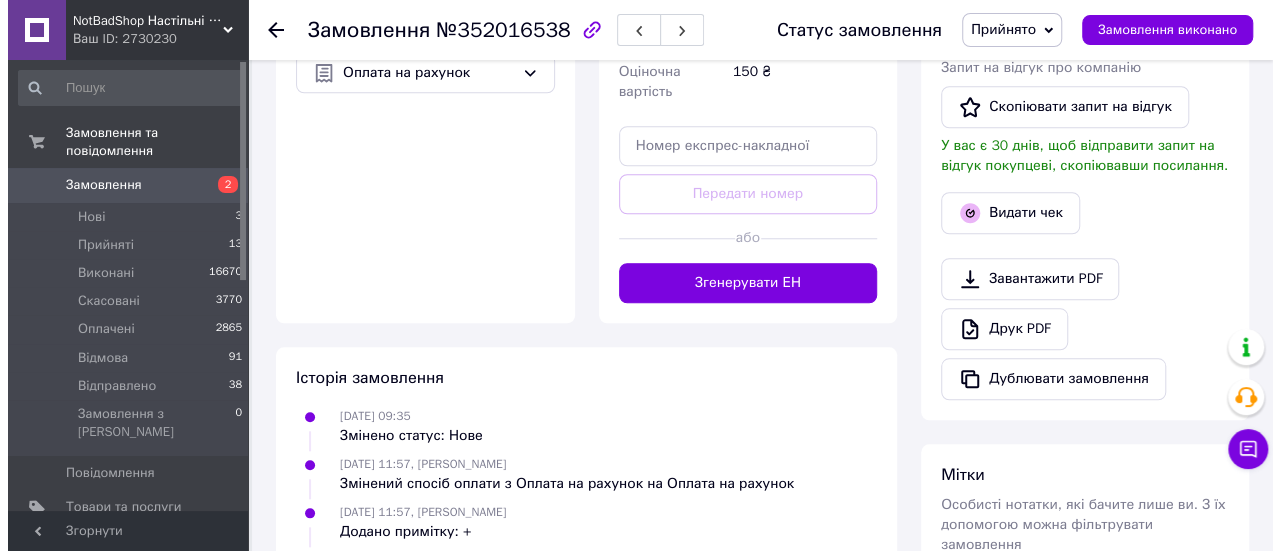 scroll, scrollTop: 839, scrollLeft: 0, axis: vertical 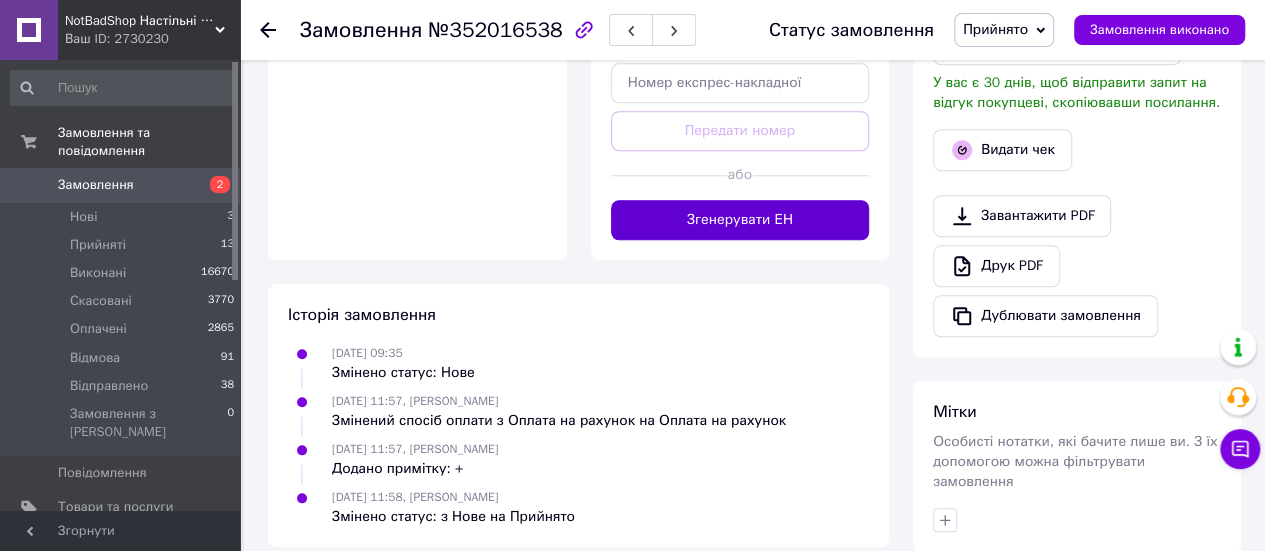 click on "Згенерувати ЕН" at bounding box center [740, 220] 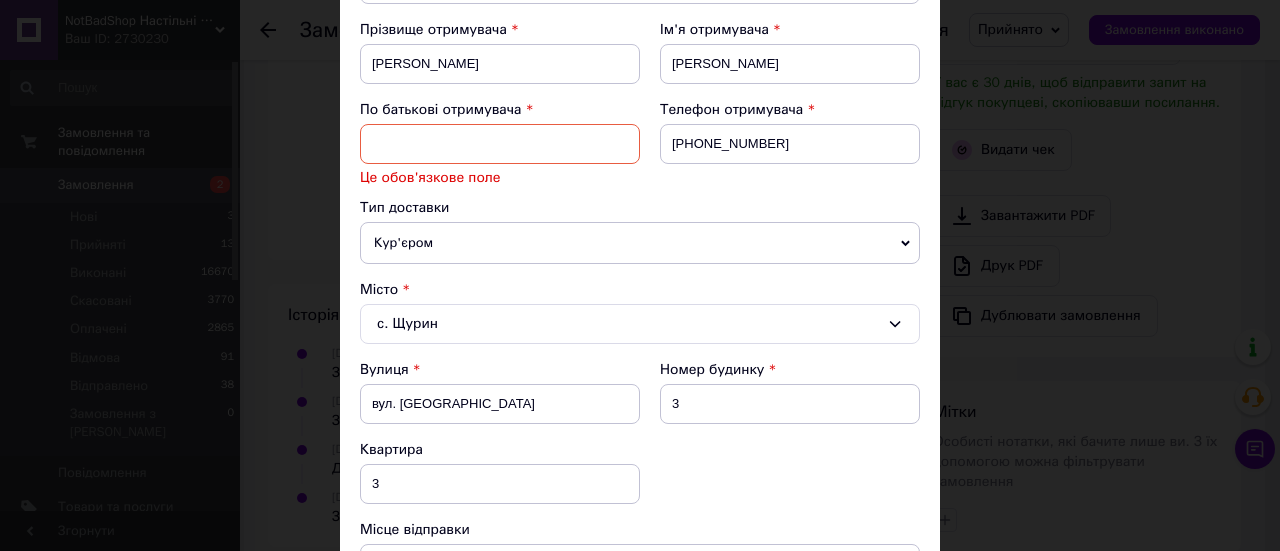 scroll, scrollTop: 300, scrollLeft: 0, axis: vertical 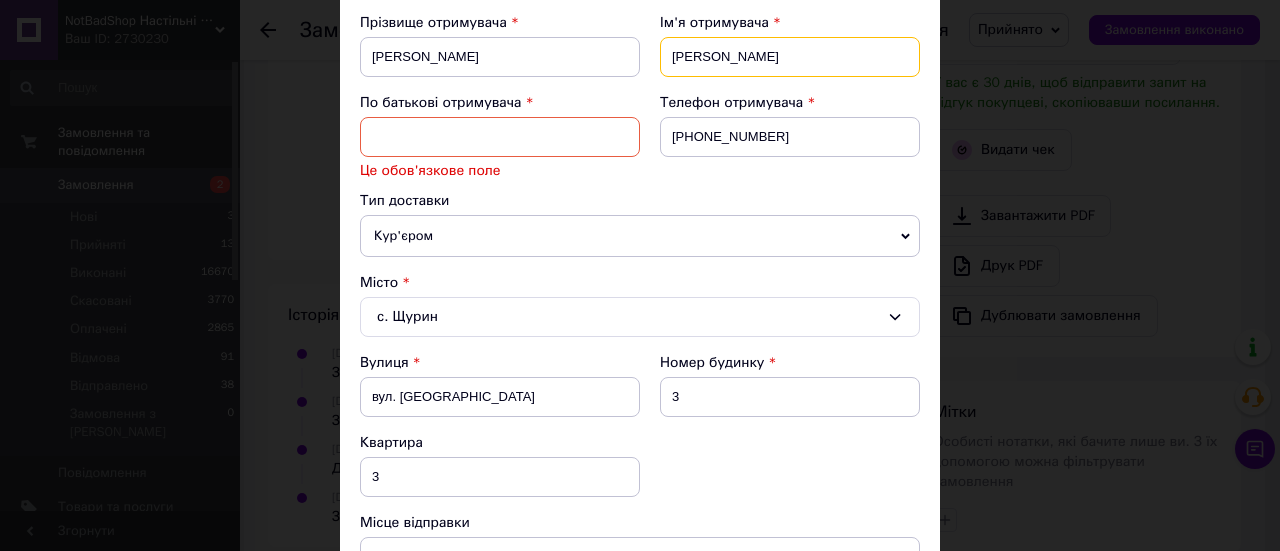 click on "Ольга" at bounding box center [790, 57] 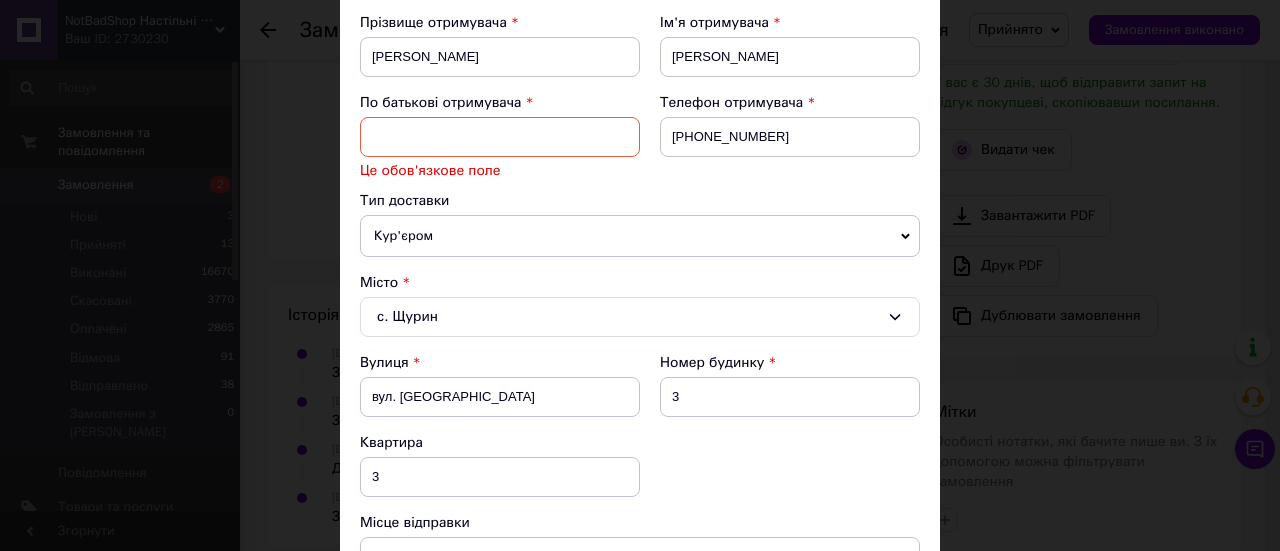 click at bounding box center [500, 137] 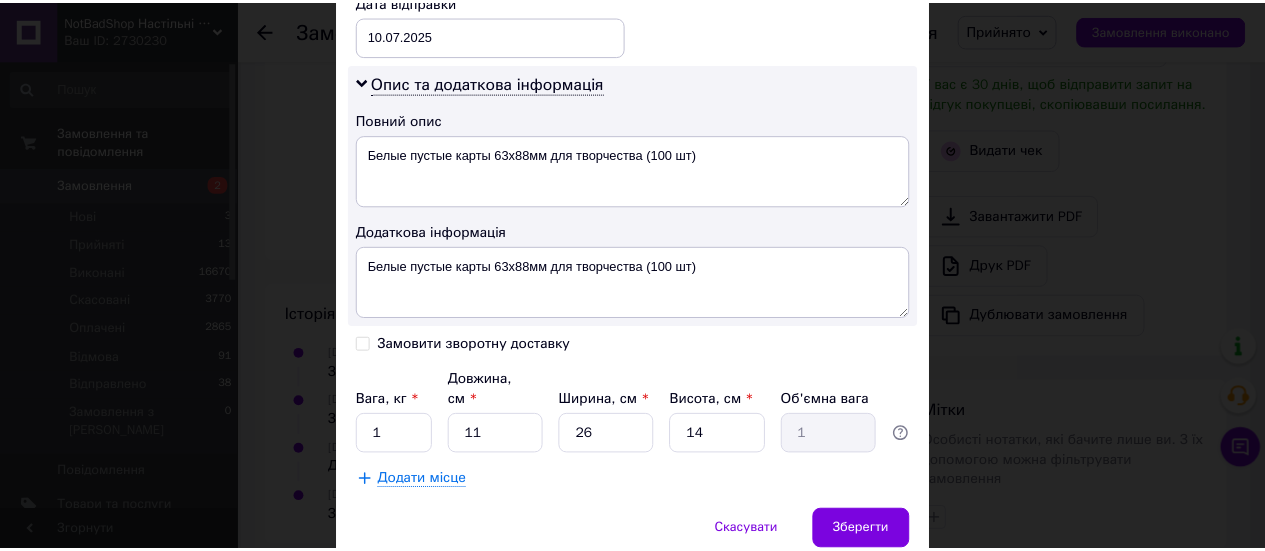 scroll, scrollTop: 1106, scrollLeft: 0, axis: vertical 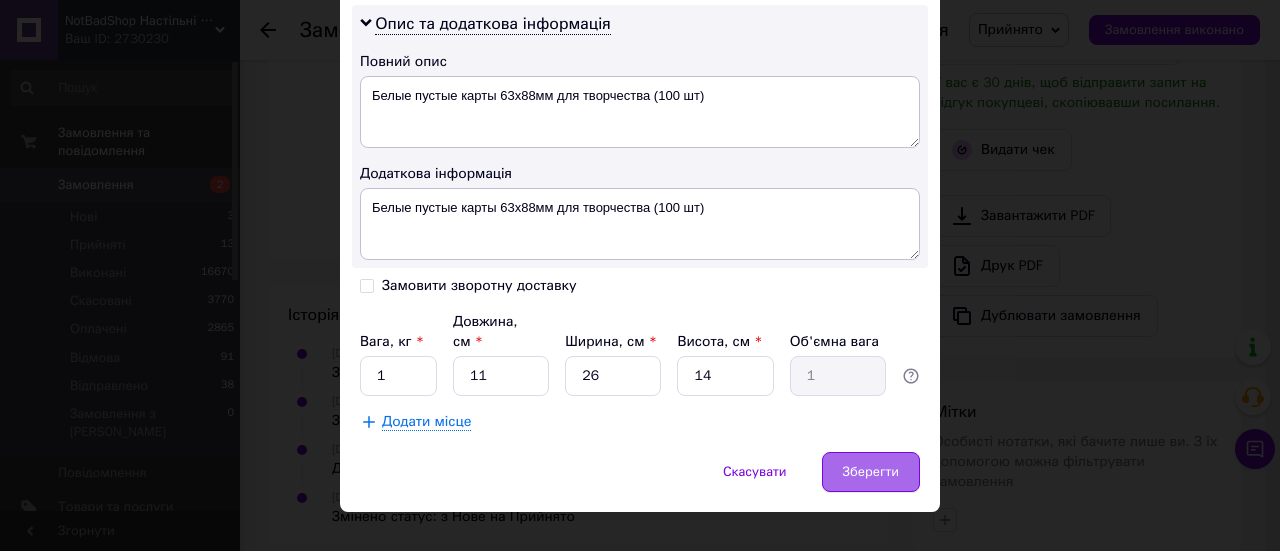 type on "Ольга" 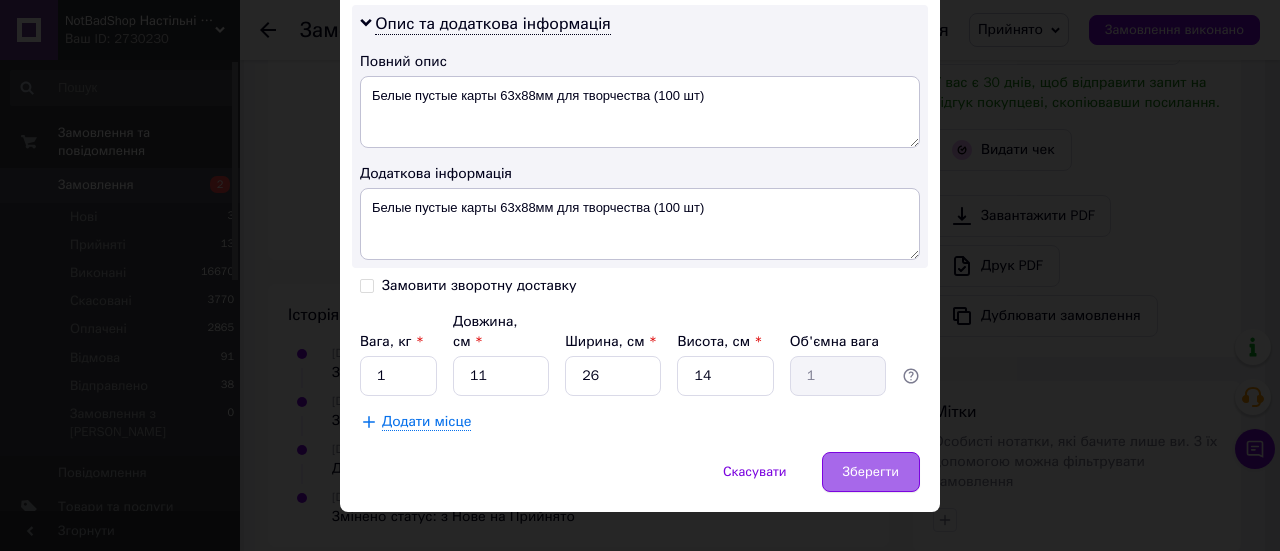 click on "Зберегти" at bounding box center (871, 472) 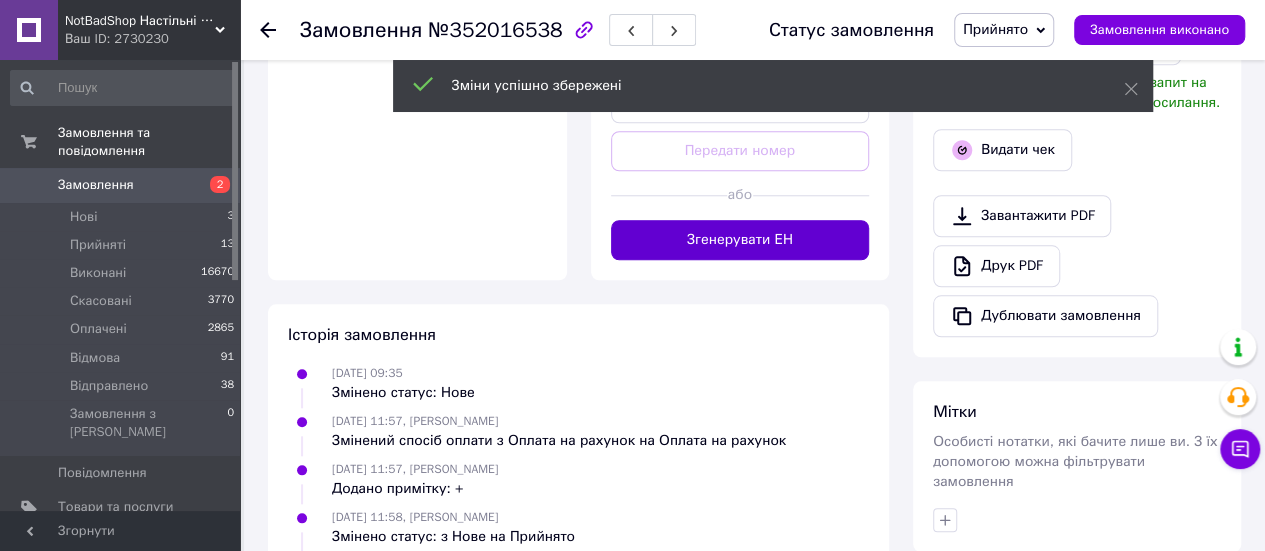click on "Згенерувати ЕН" at bounding box center [740, 240] 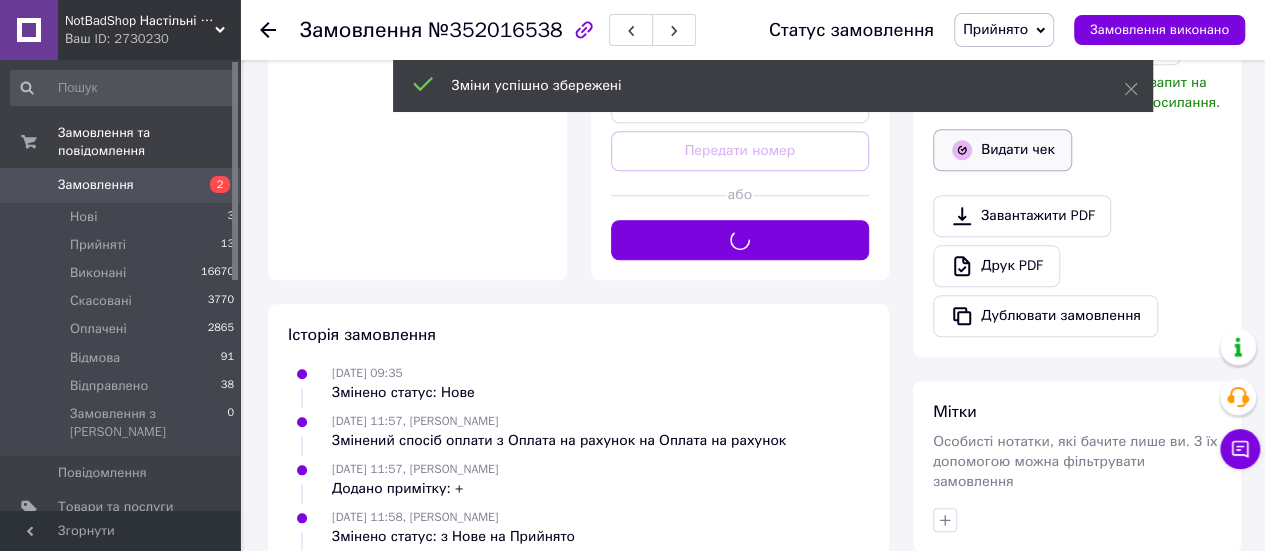 click on "Видати чек" at bounding box center [1002, 150] 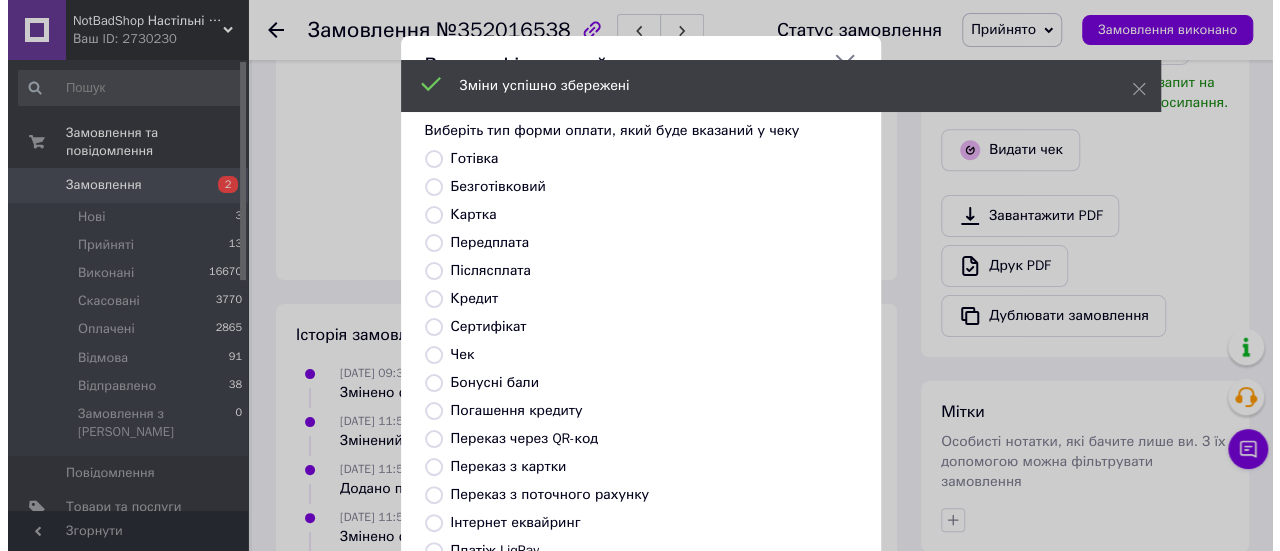 scroll, scrollTop: 819, scrollLeft: 0, axis: vertical 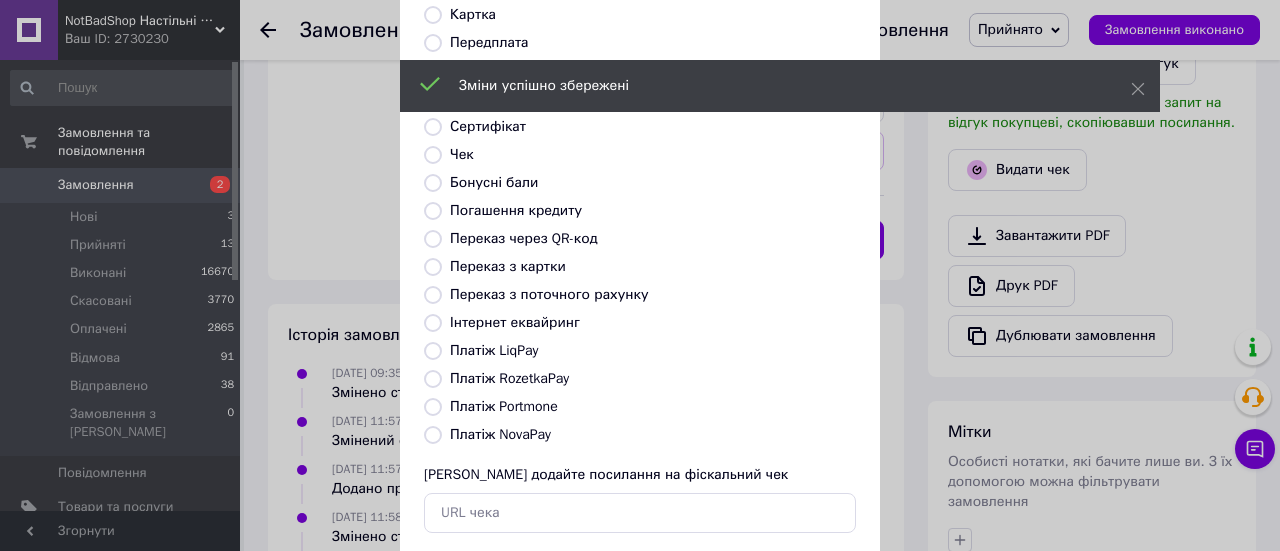 click on "Переказ з картки" at bounding box center (508, 266) 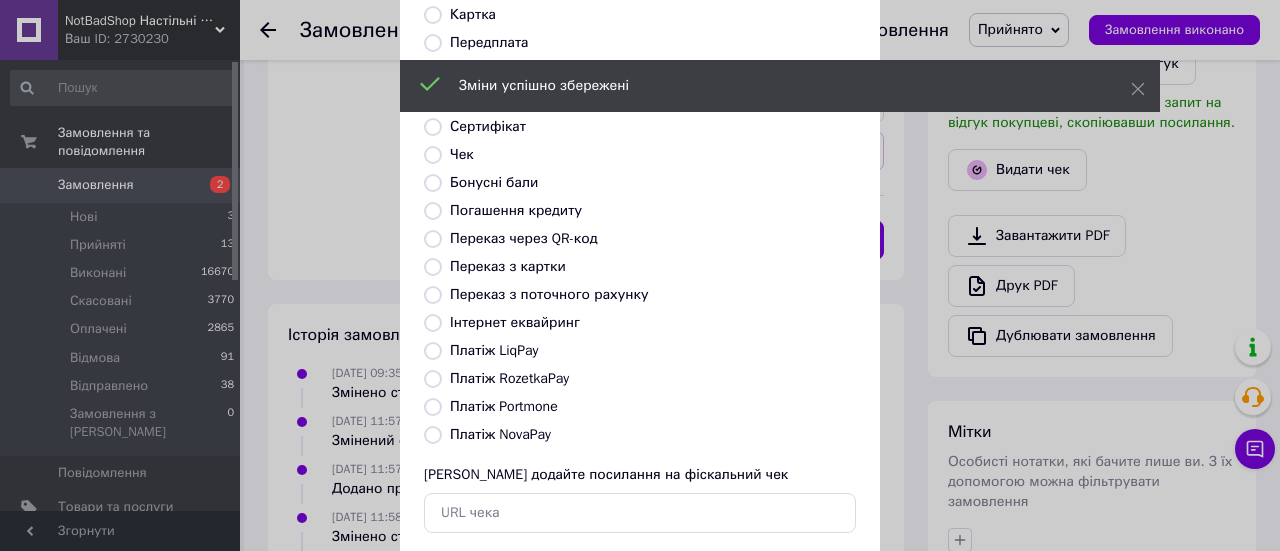 click on "Переказ з картки" at bounding box center (433, 267) 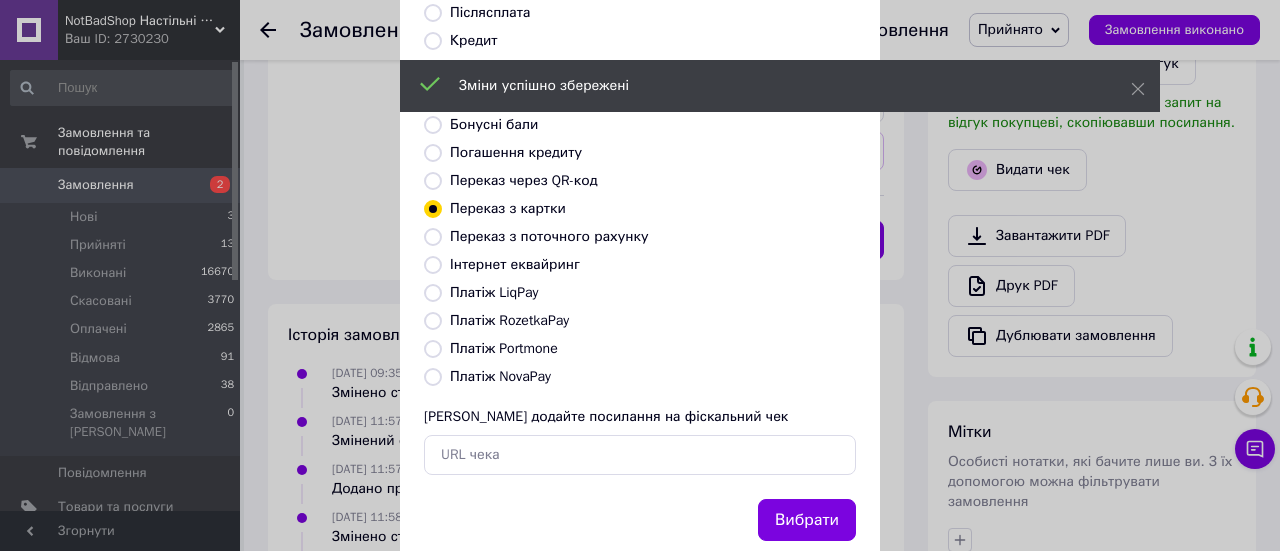 scroll, scrollTop: 306, scrollLeft: 0, axis: vertical 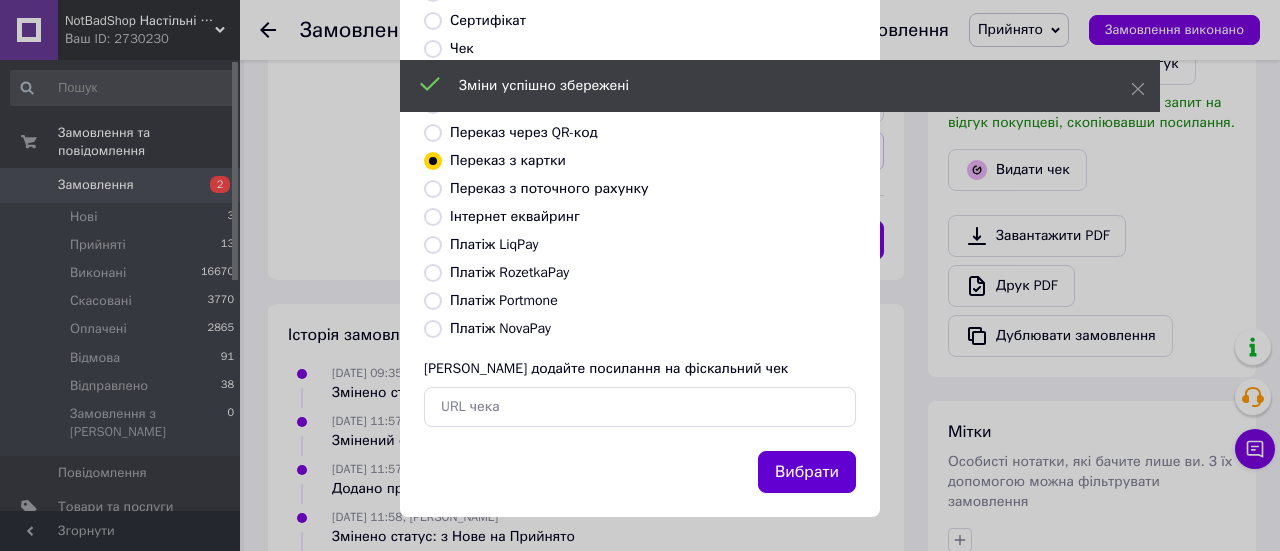 click on "Вибрати" at bounding box center (807, 472) 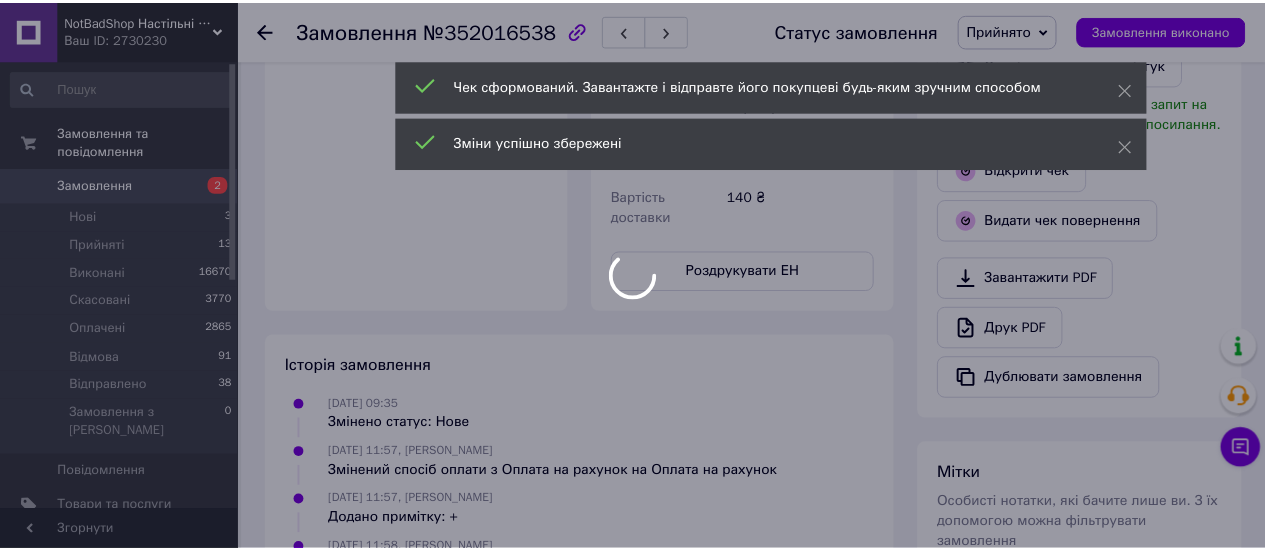 scroll, scrollTop: 839, scrollLeft: 0, axis: vertical 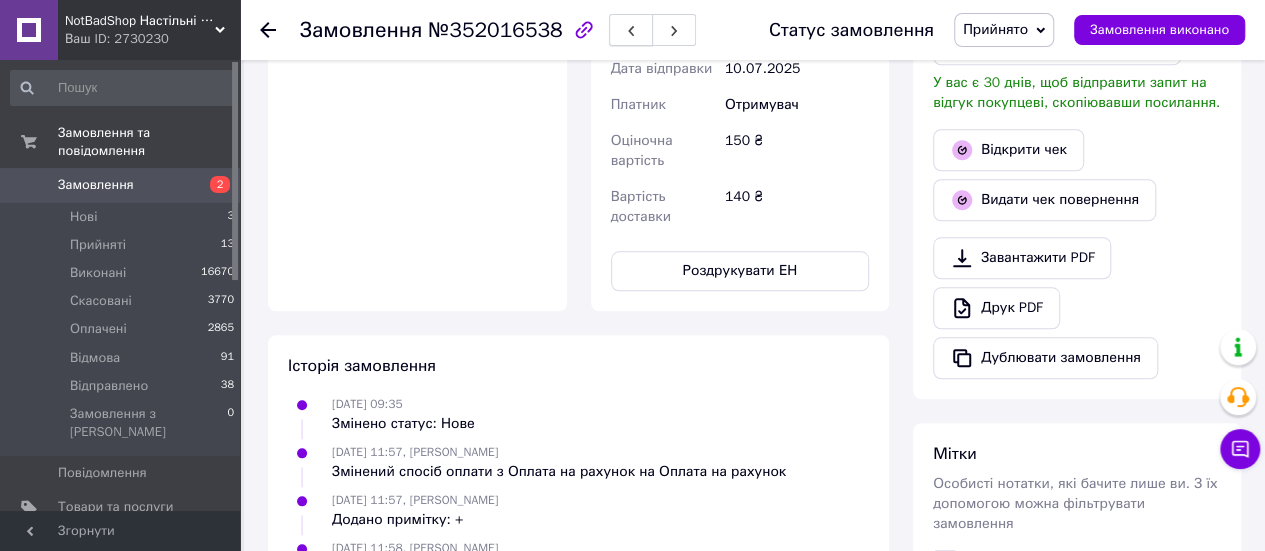 click at bounding box center [631, 30] 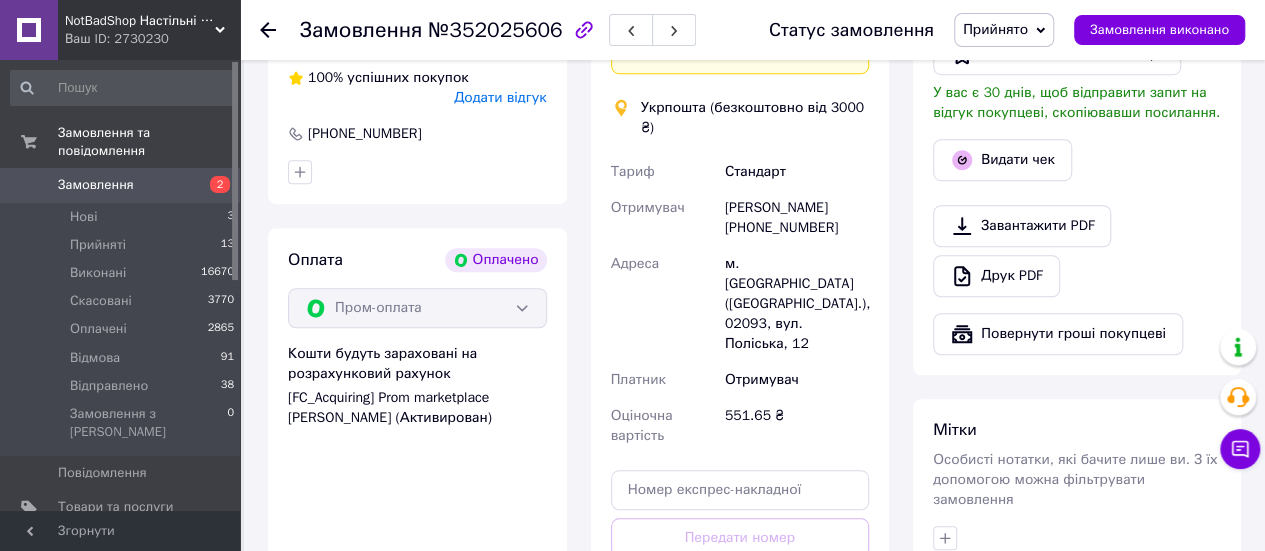 scroll, scrollTop: 800, scrollLeft: 0, axis: vertical 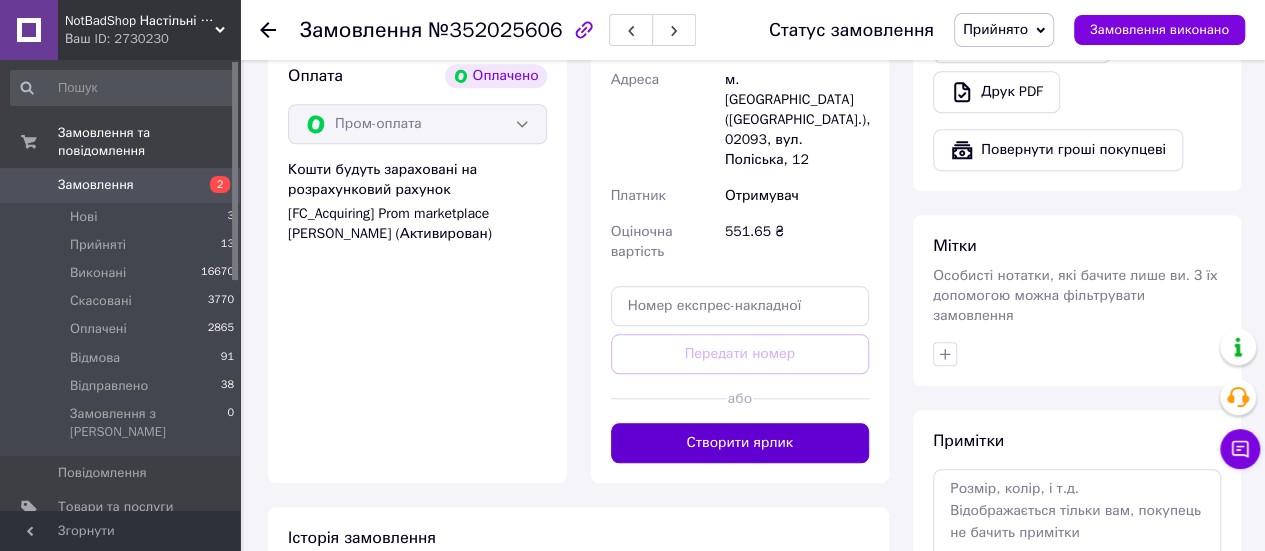 click on "Створити ярлик" at bounding box center (740, 443) 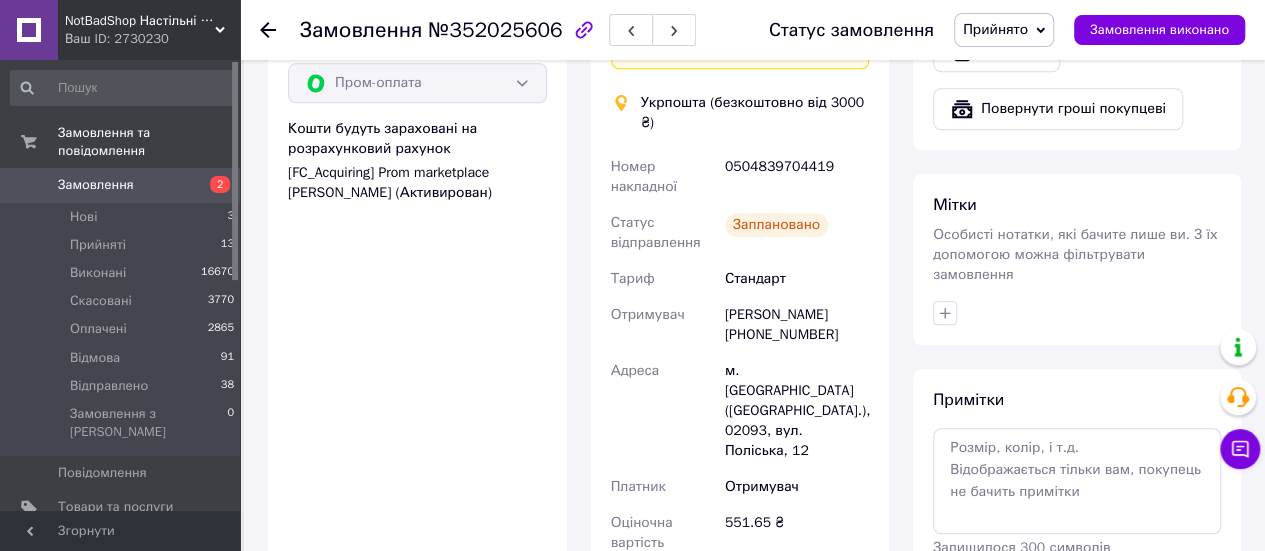 scroll, scrollTop: 1200, scrollLeft: 0, axis: vertical 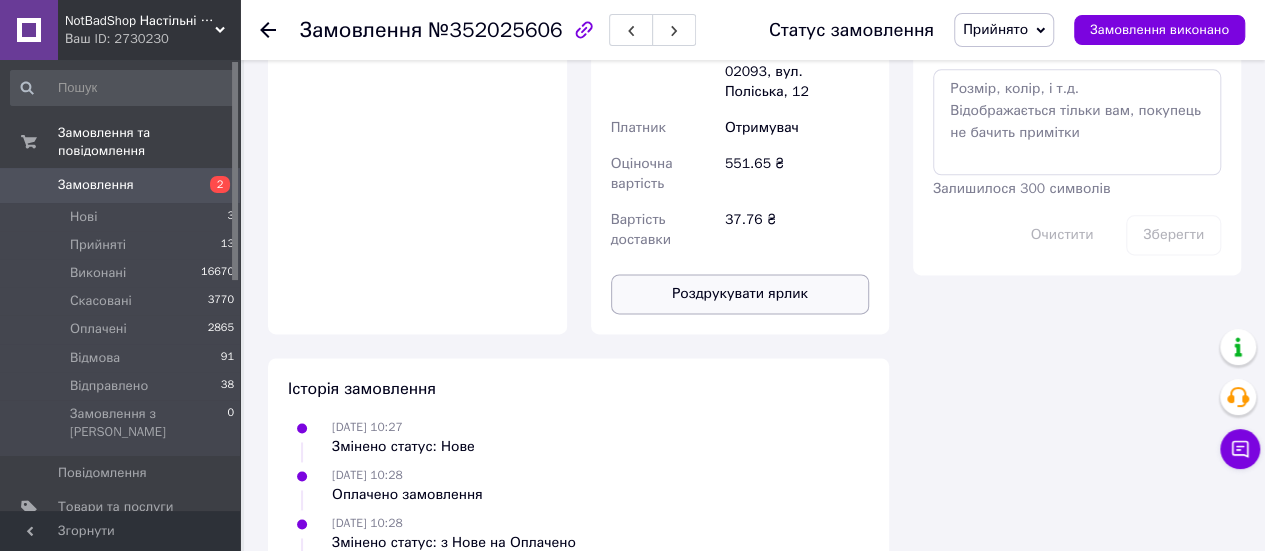 click on "Роздрукувати ярлик" at bounding box center [740, 294] 